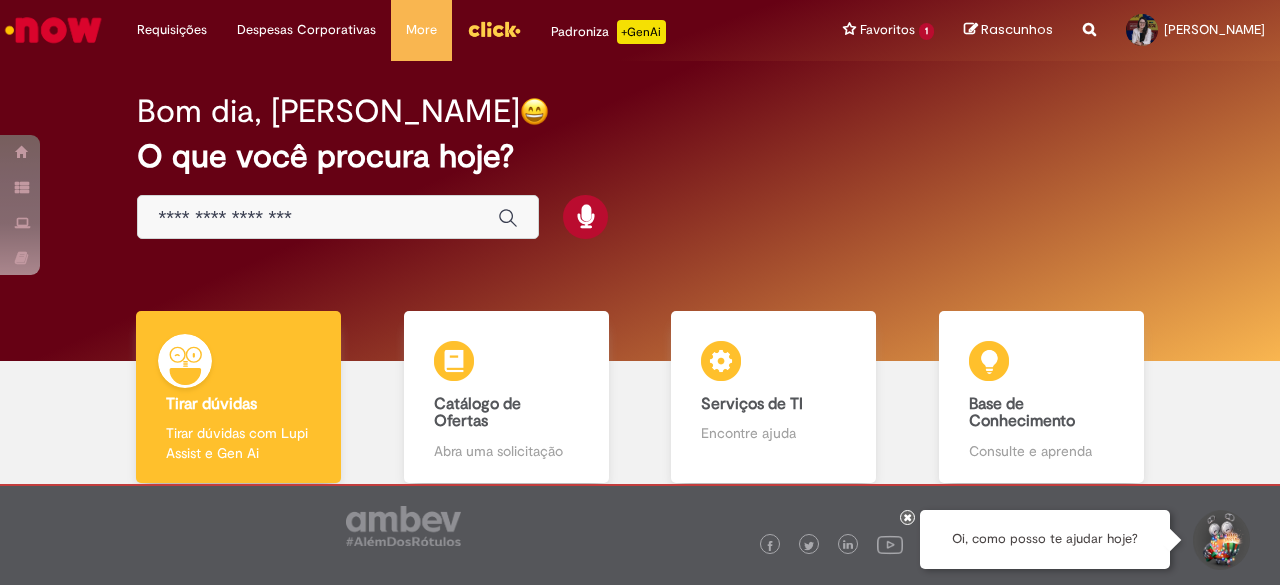 scroll, scrollTop: 0, scrollLeft: 0, axis: both 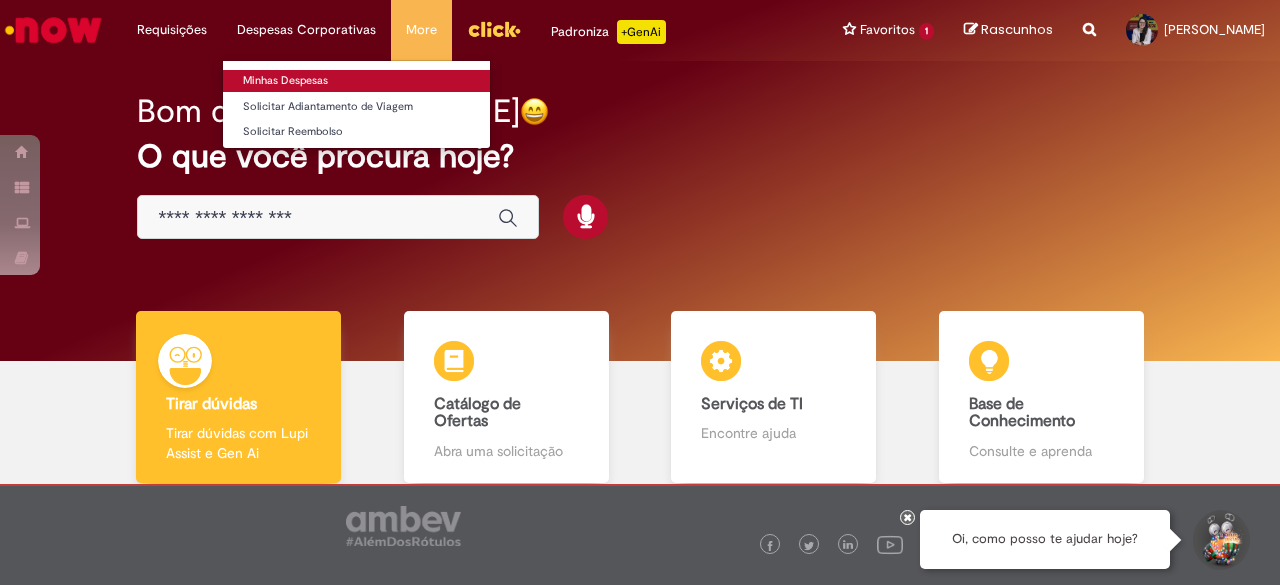 click on "Minhas Despesas" at bounding box center [356, 81] 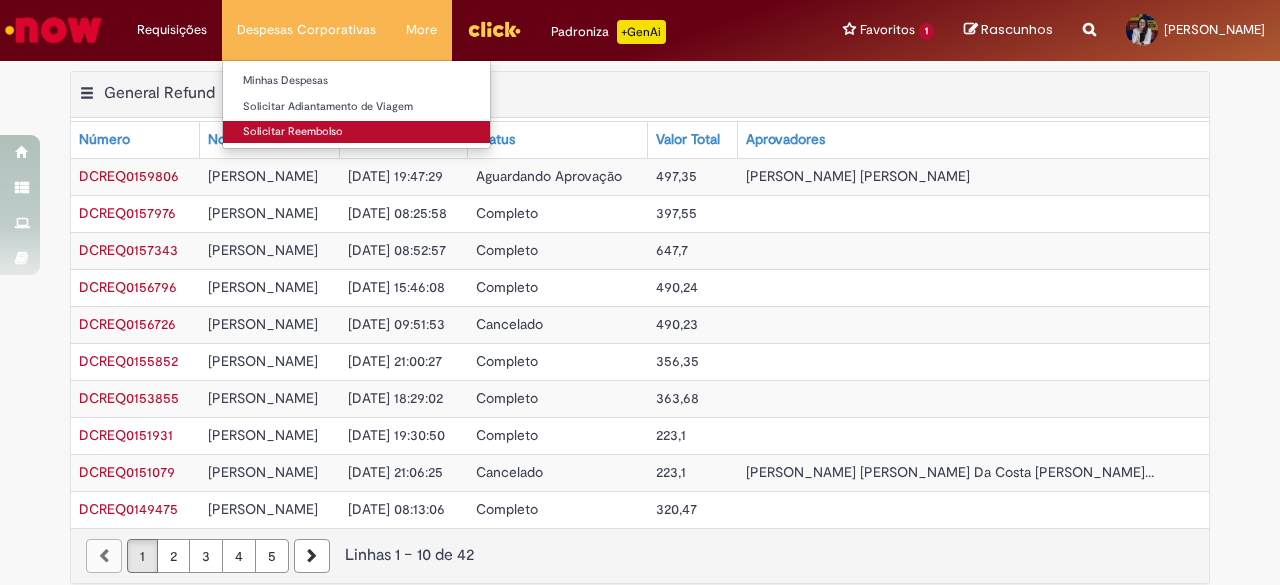 click on "Solicitar Reembolso" at bounding box center [356, 132] 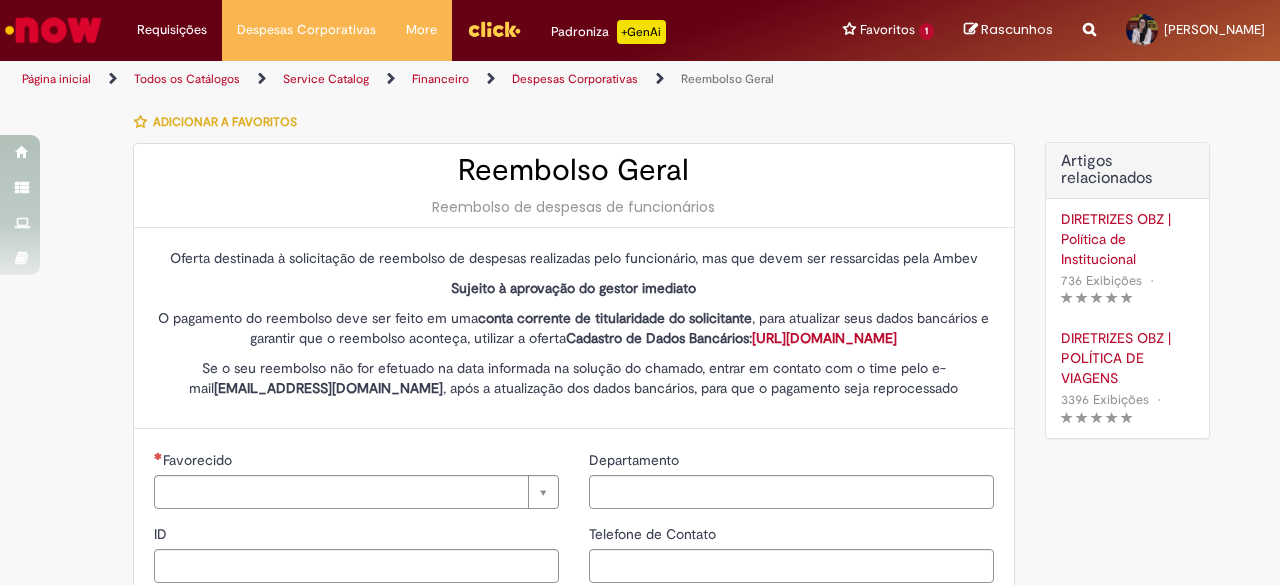 type on "********" 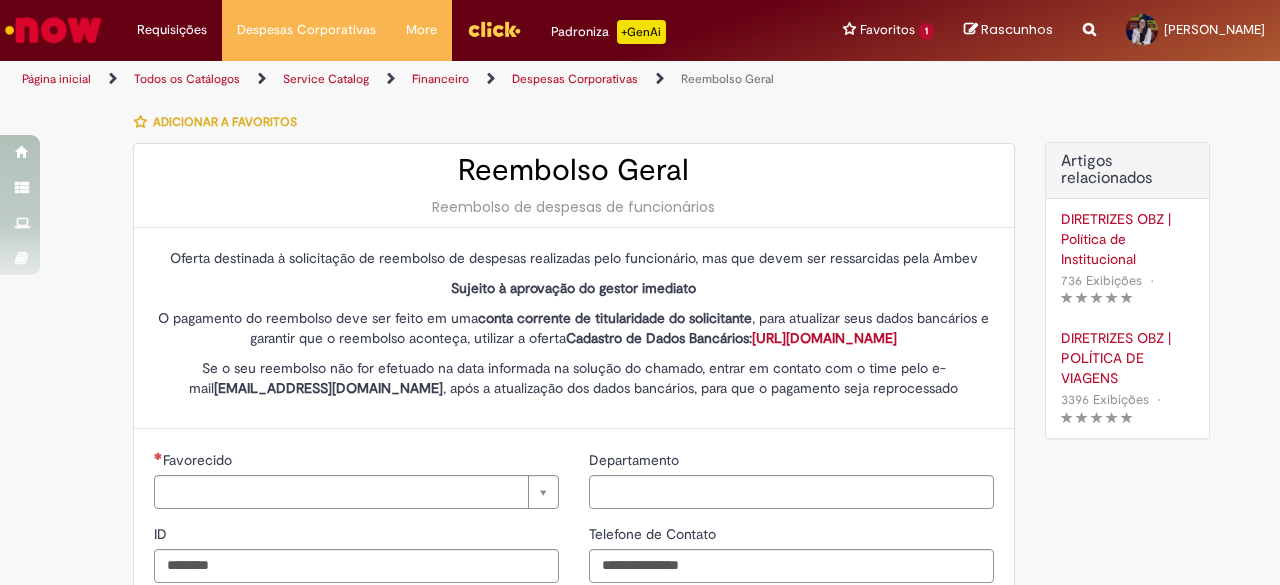 type on "**********" 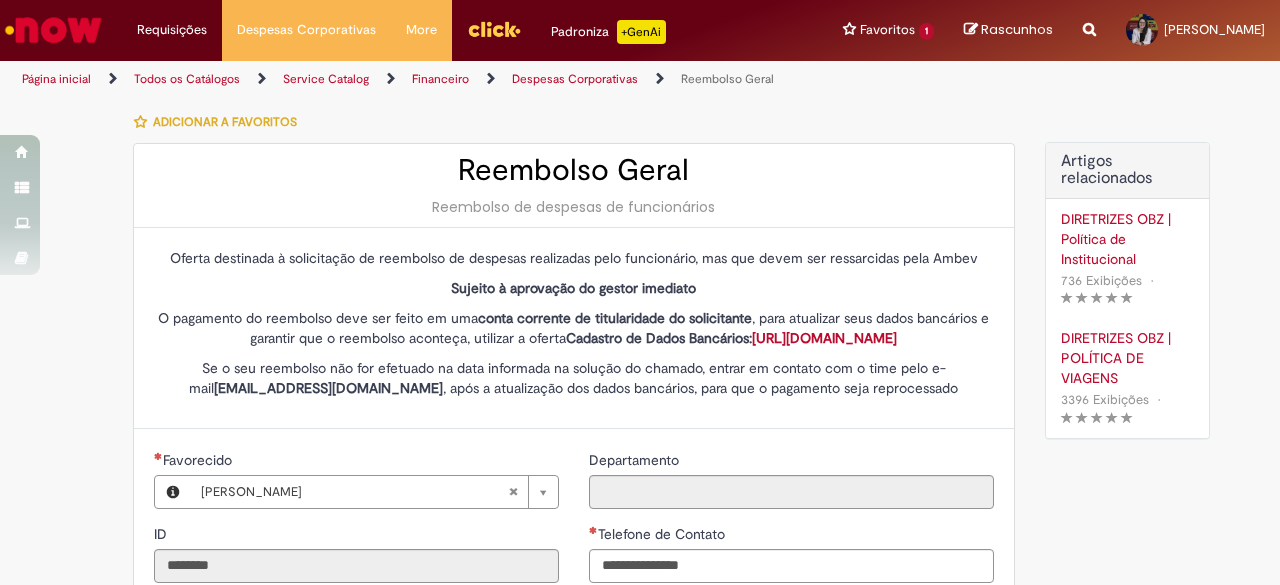 type on "**********" 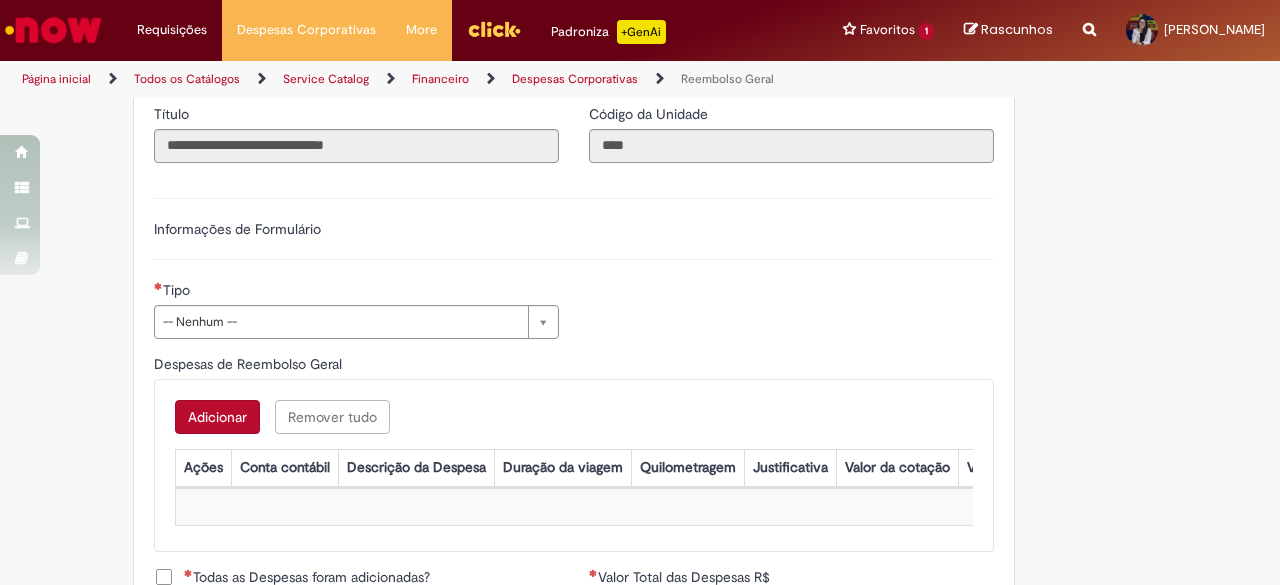 scroll, scrollTop: 570, scrollLeft: 0, axis: vertical 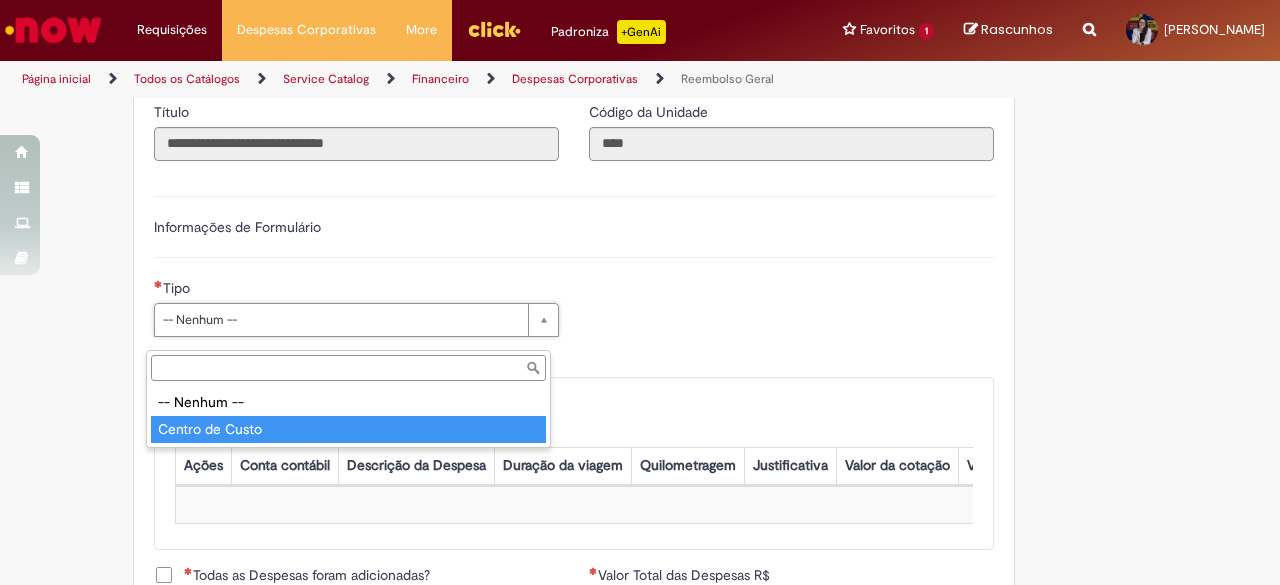 type on "**********" 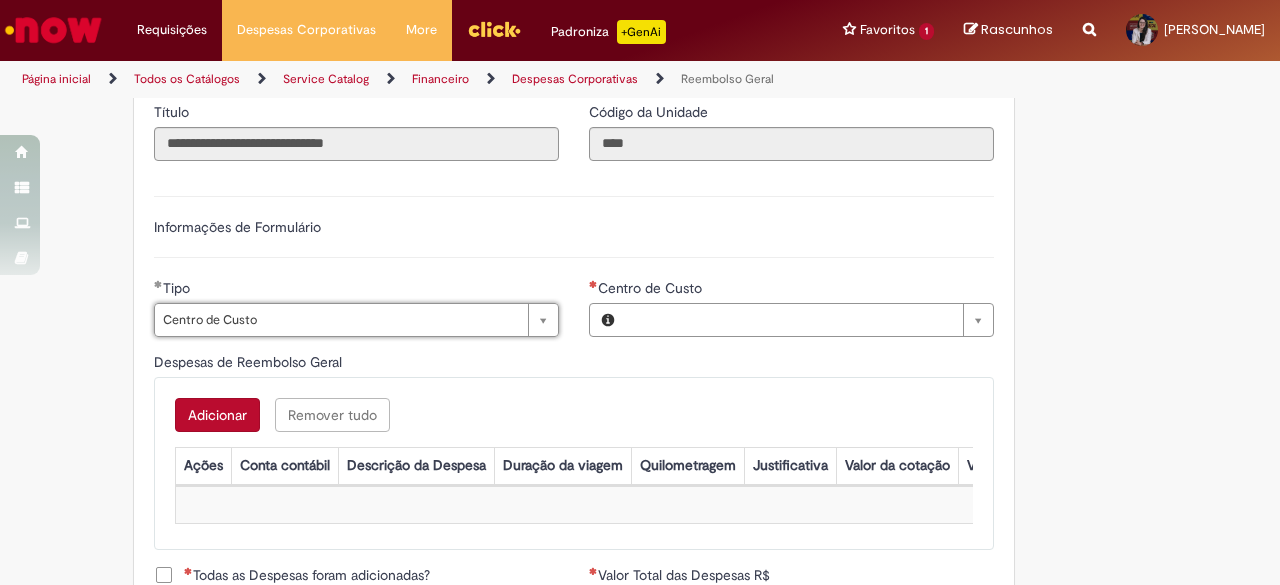 type on "**********" 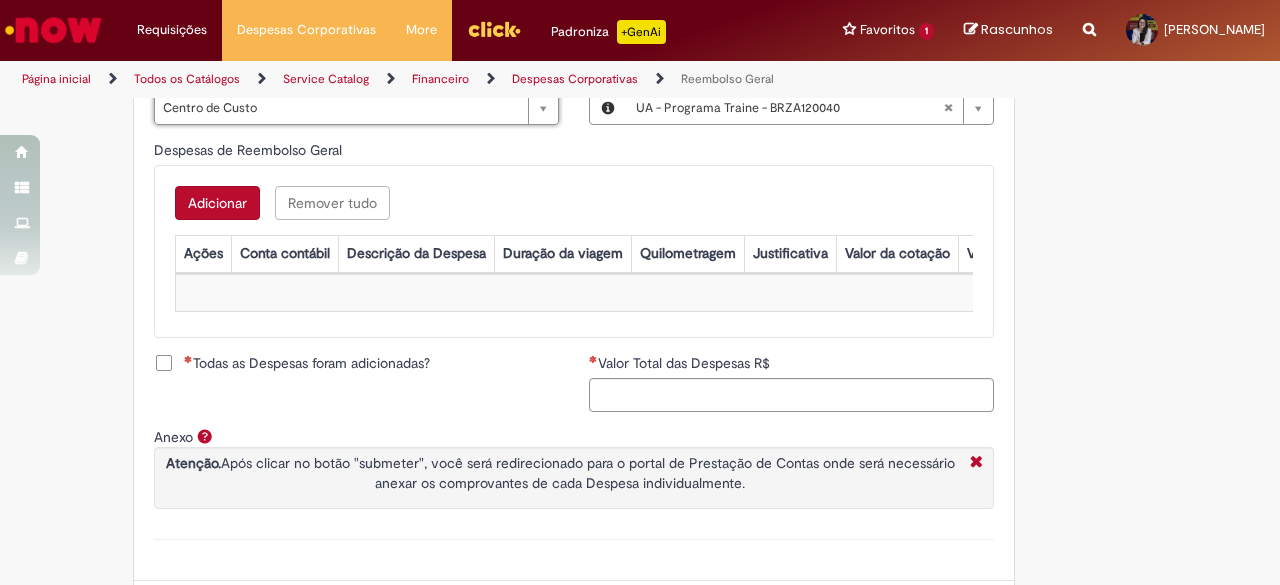 scroll, scrollTop: 783, scrollLeft: 0, axis: vertical 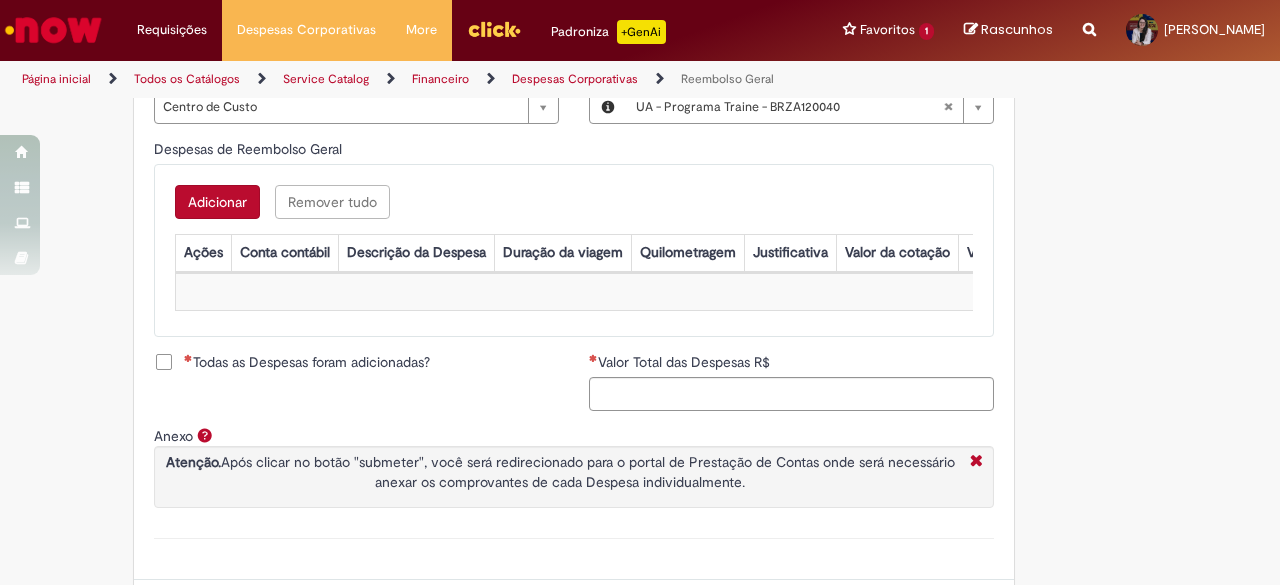 click on "Adicionar" at bounding box center [217, 202] 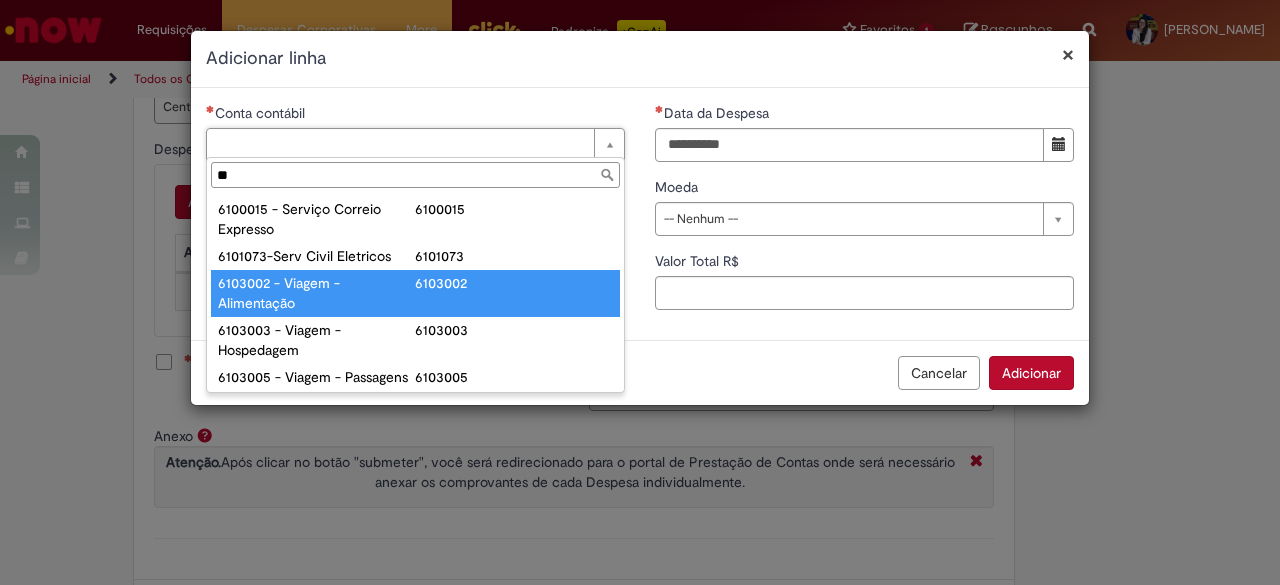type on "**" 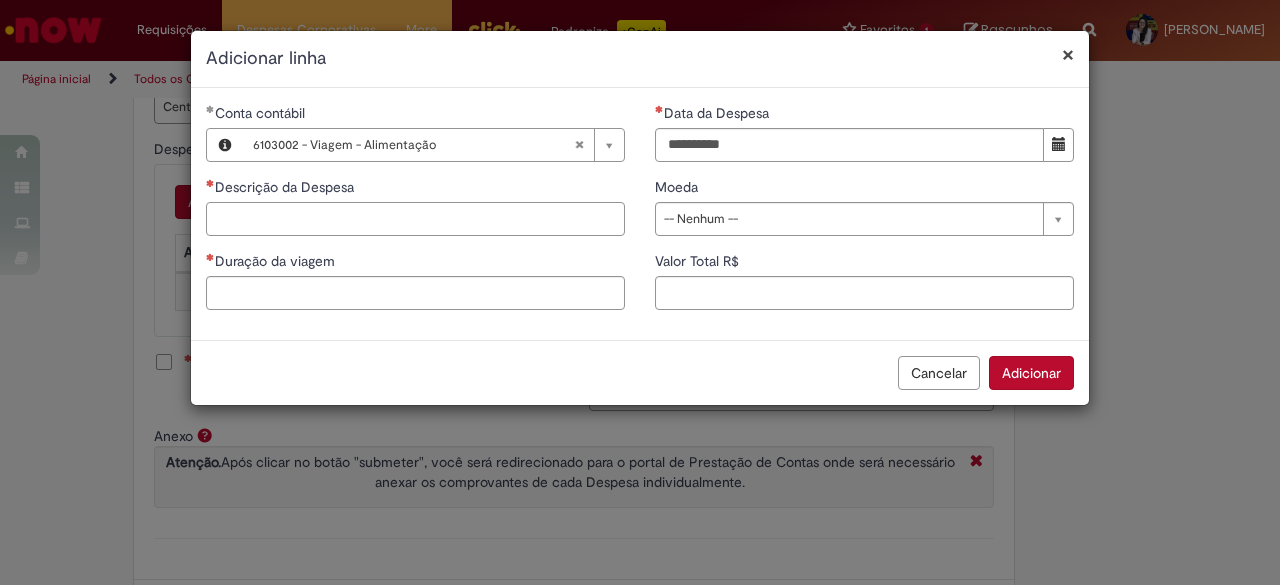 click on "Descrição da Despesa" at bounding box center (415, 219) 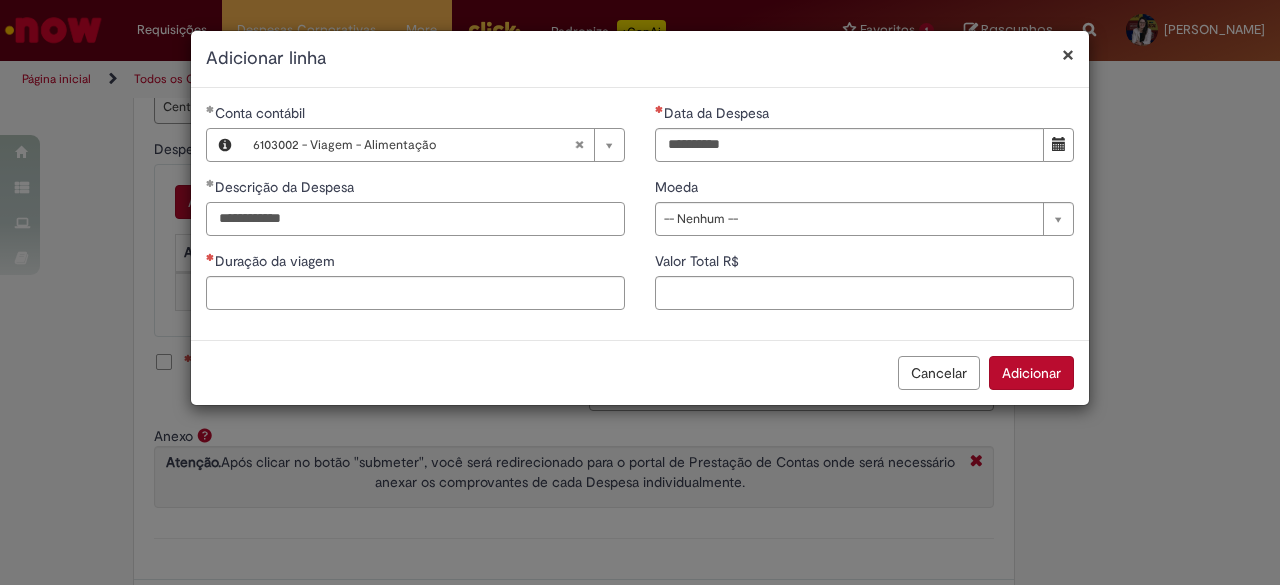type on "**********" 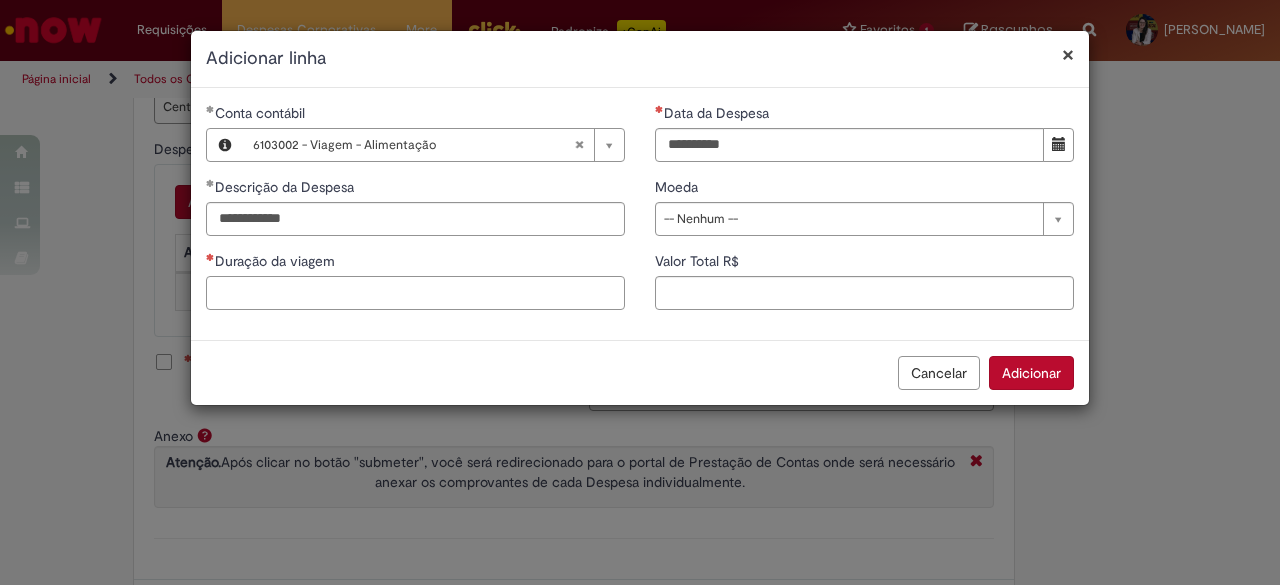click on "Duração da viagem" at bounding box center [415, 293] 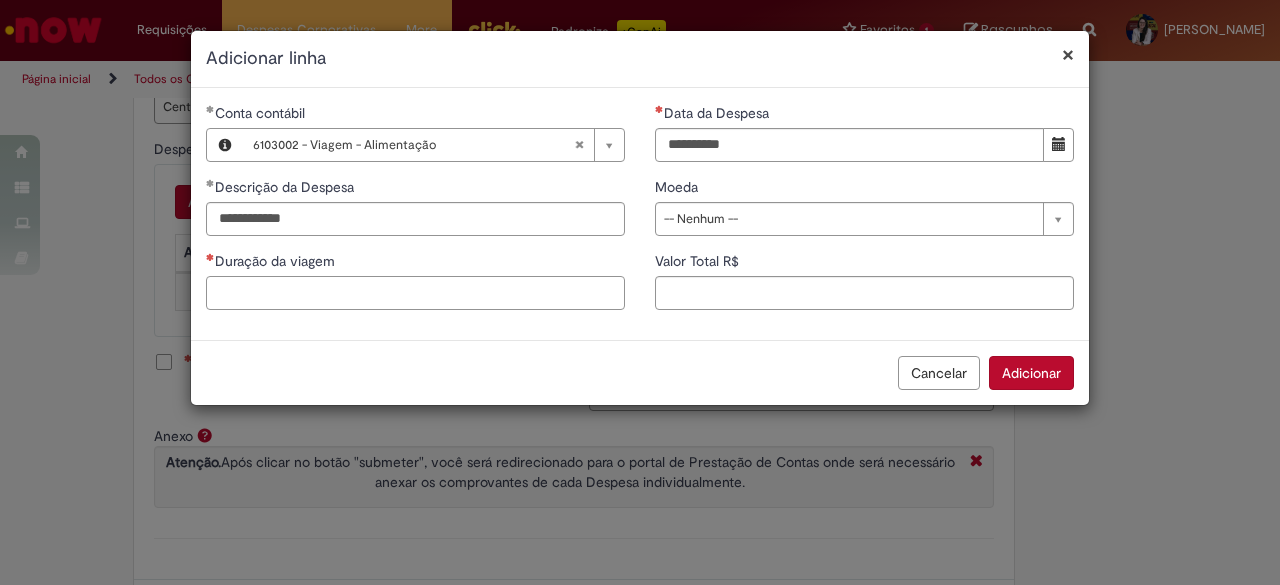 paste on "**********" 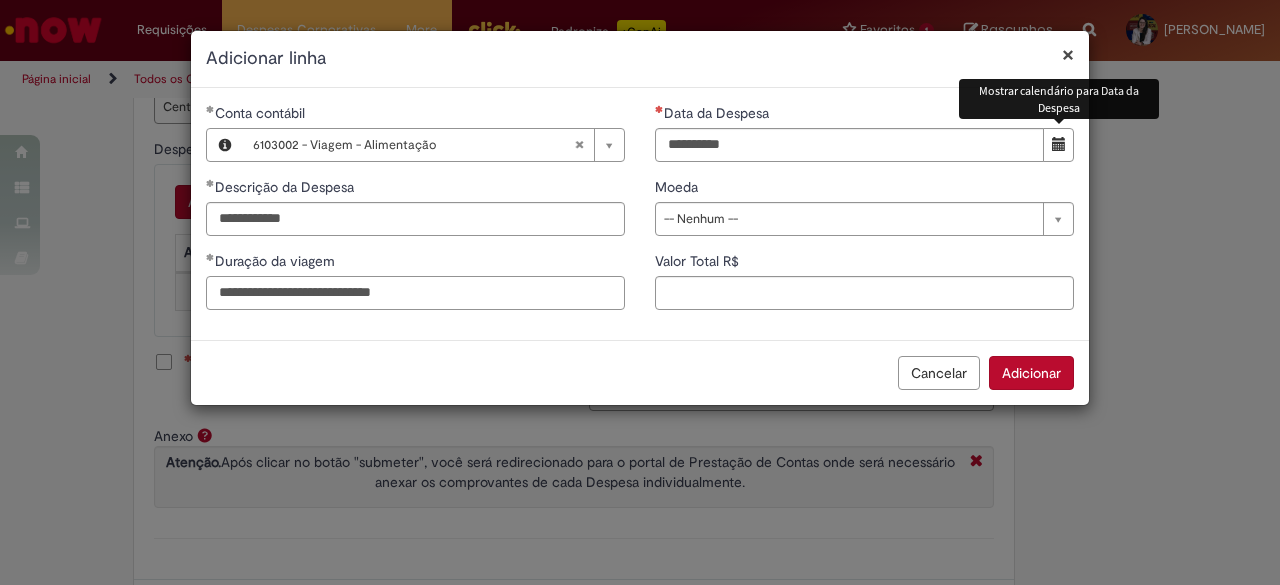 type on "**********" 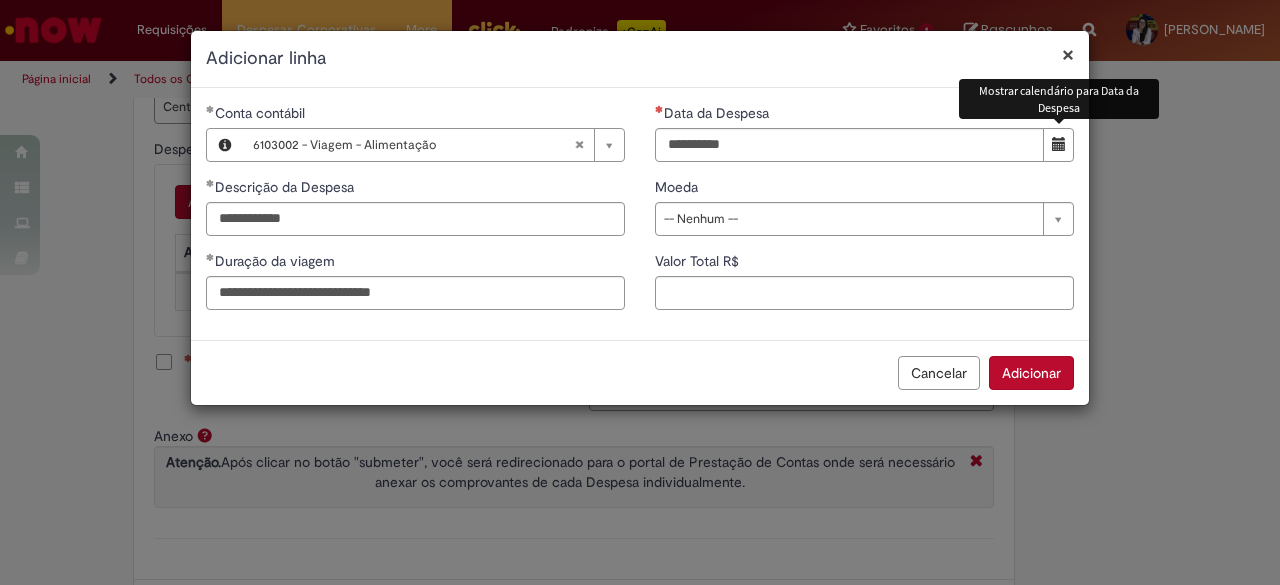 click at bounding box center (1058, 145) 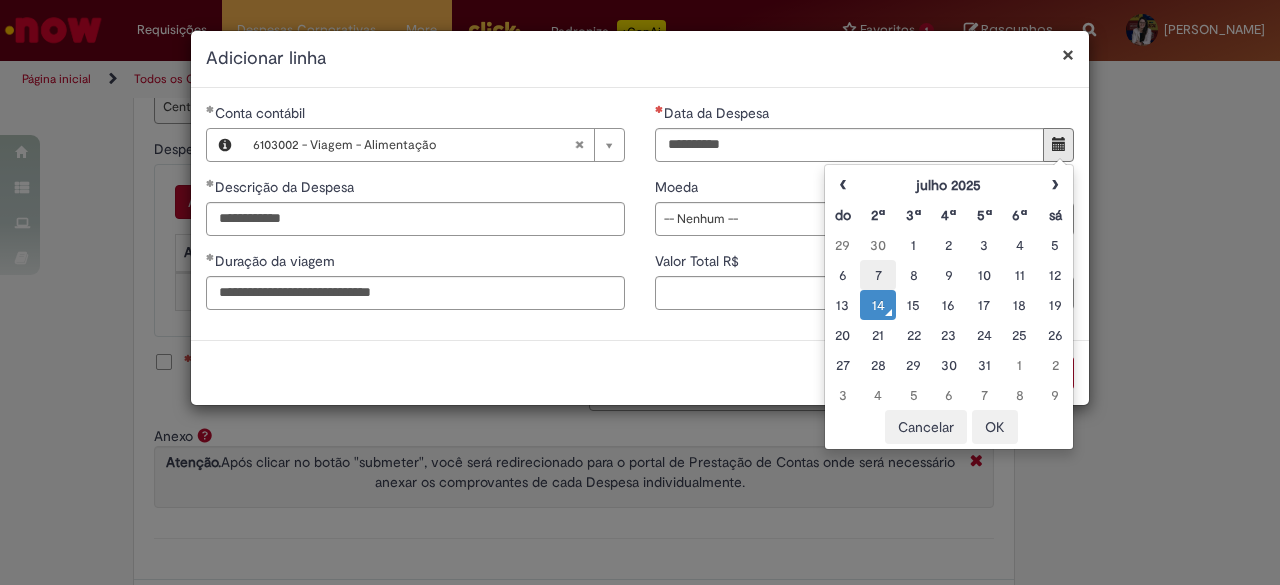 click on "7" at bounding box center [877, 275] 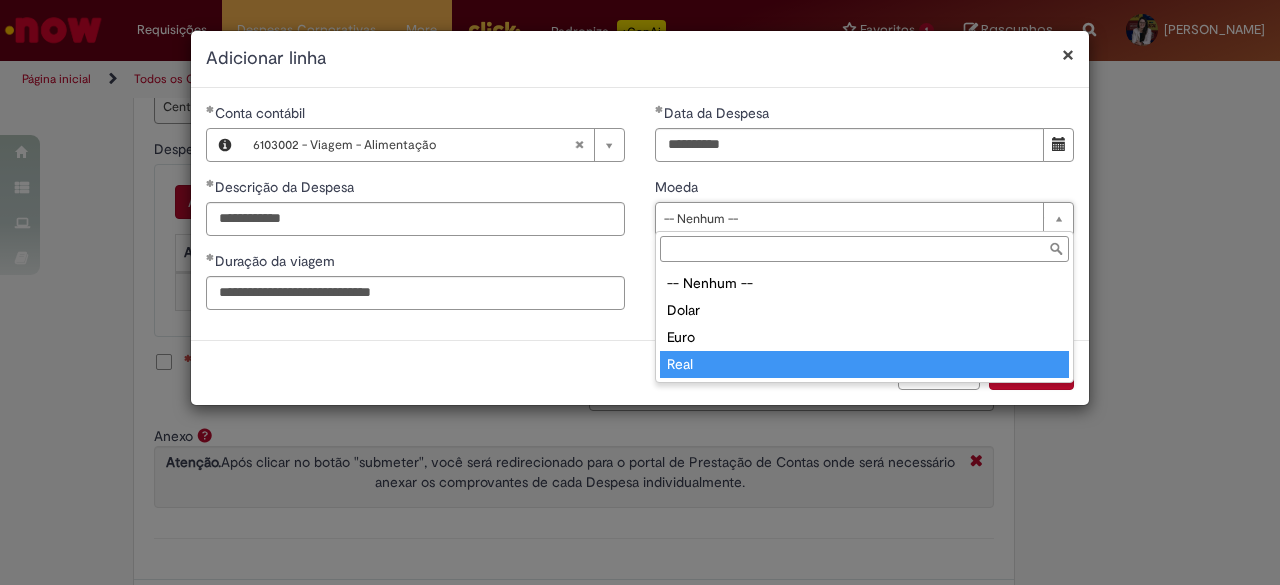 type on "****" 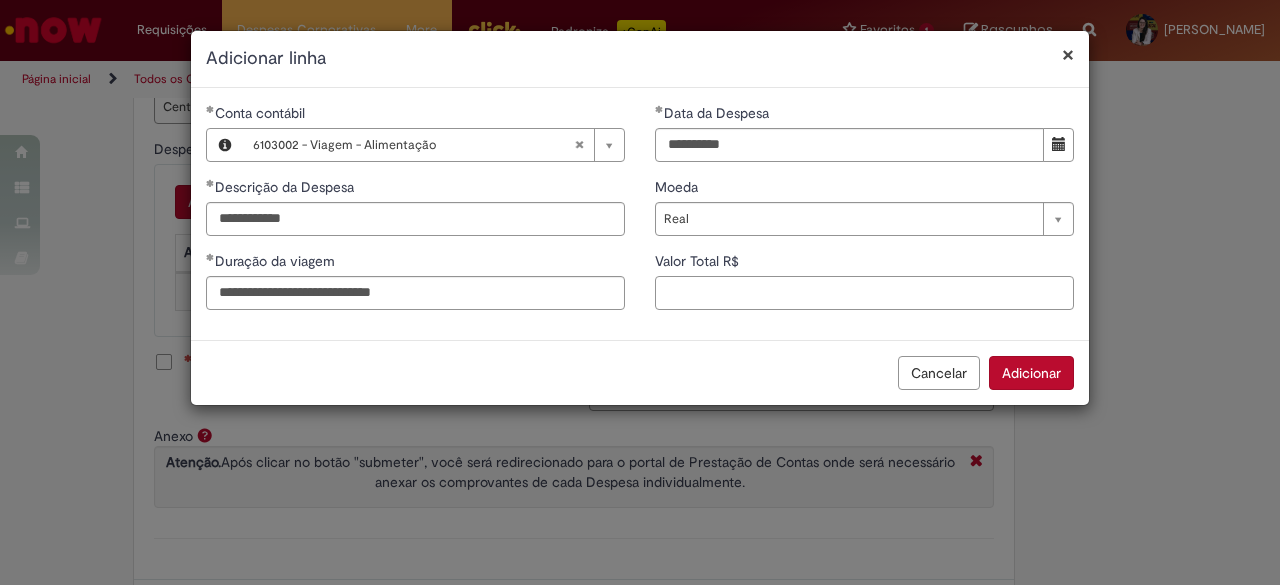 click on "Valor Total R$" at bounding box center [864, 293] 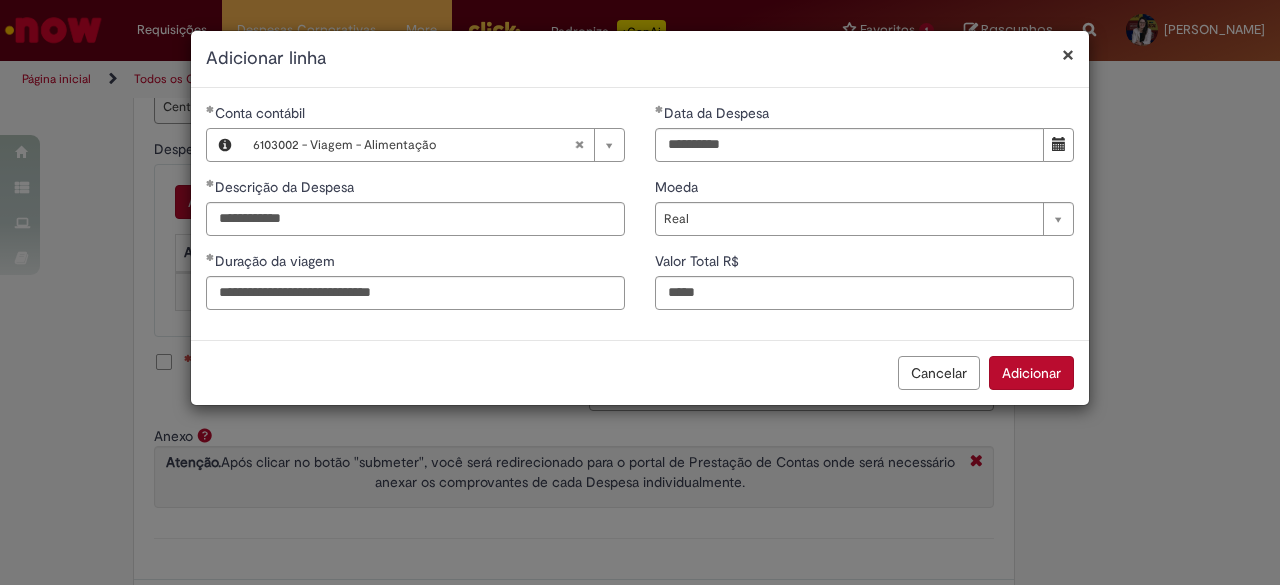 type on "*****" 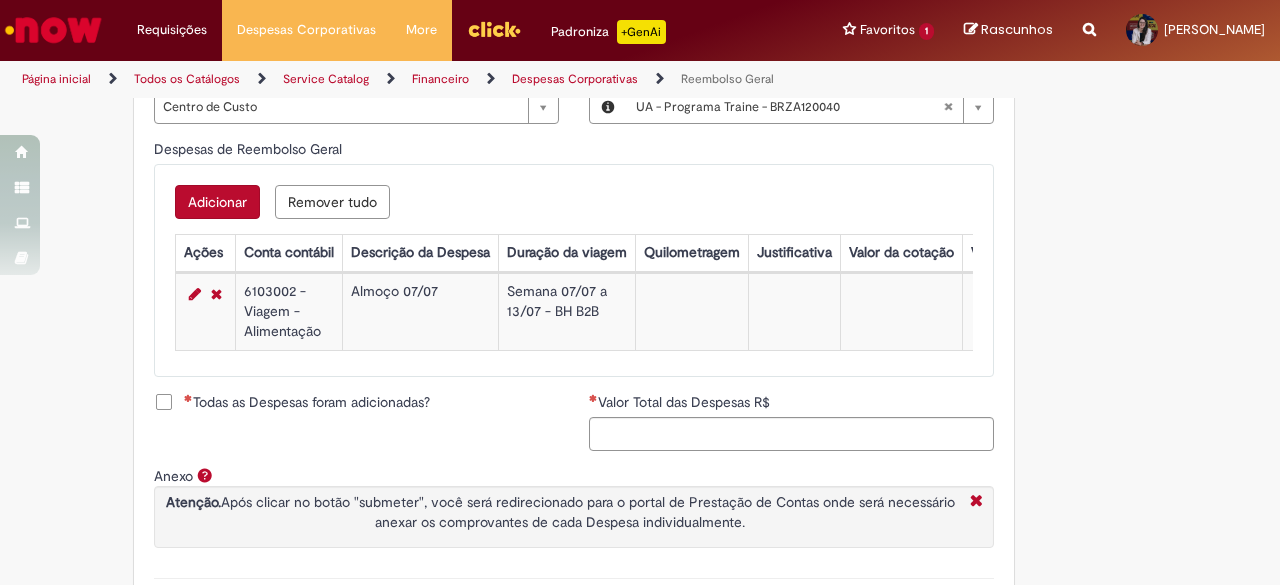 click on "Adicionar" at bounding box center [217, 202] 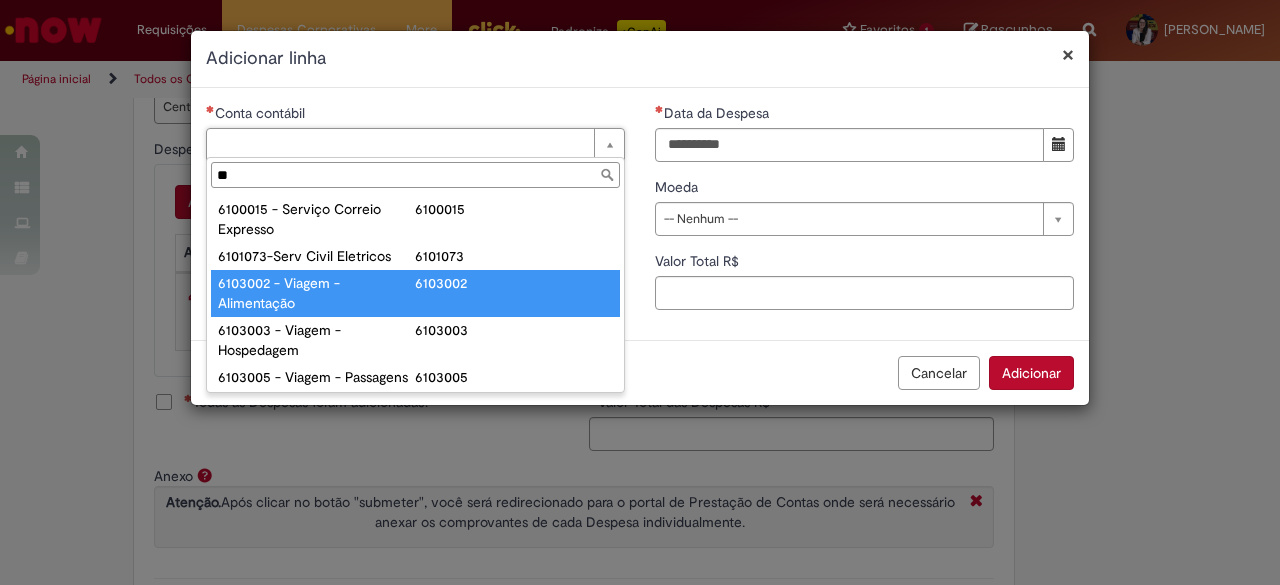 type on "**" 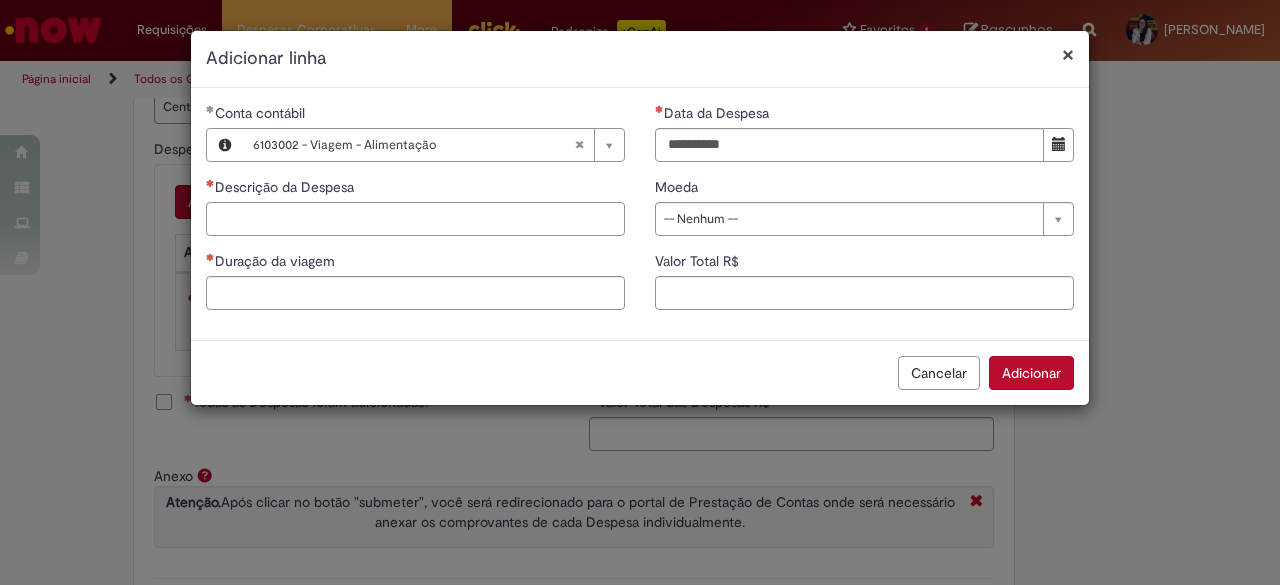 click on "Descrição da Despesa" at bounding box center [415, 219] 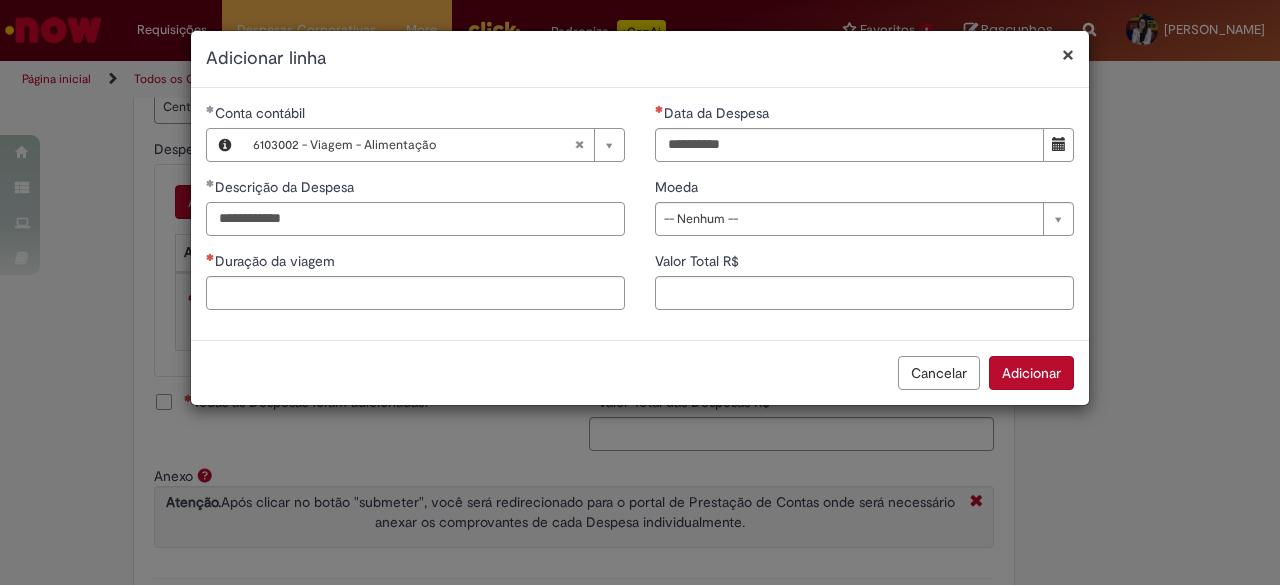 type on "**********" 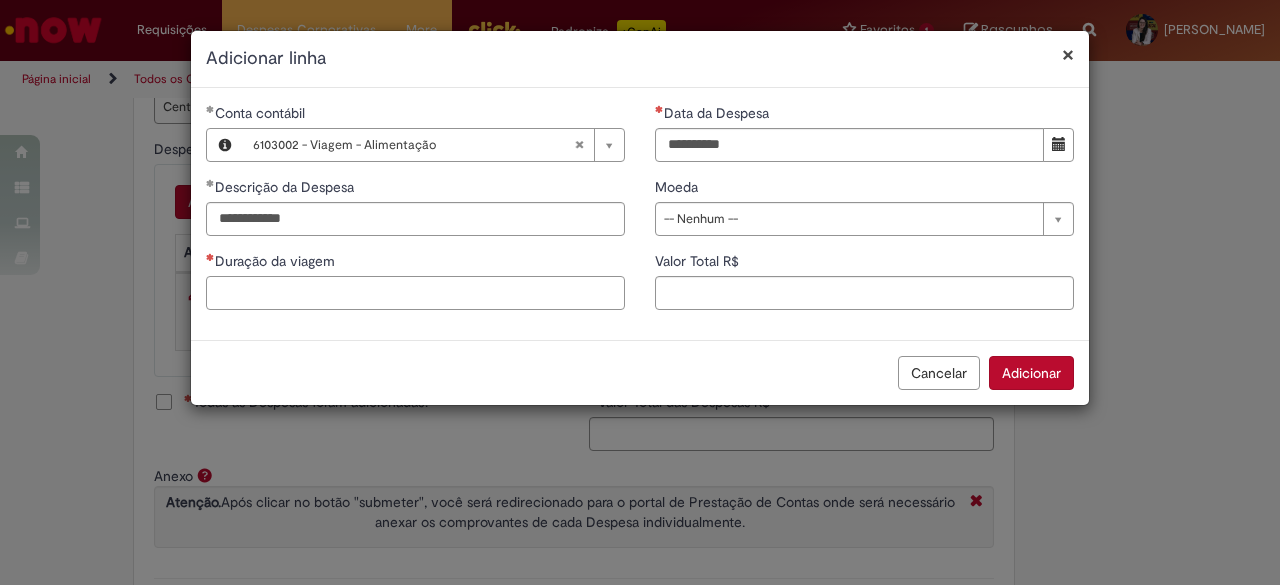 click on "Duração da viagem" at bounding box center (415, 293) 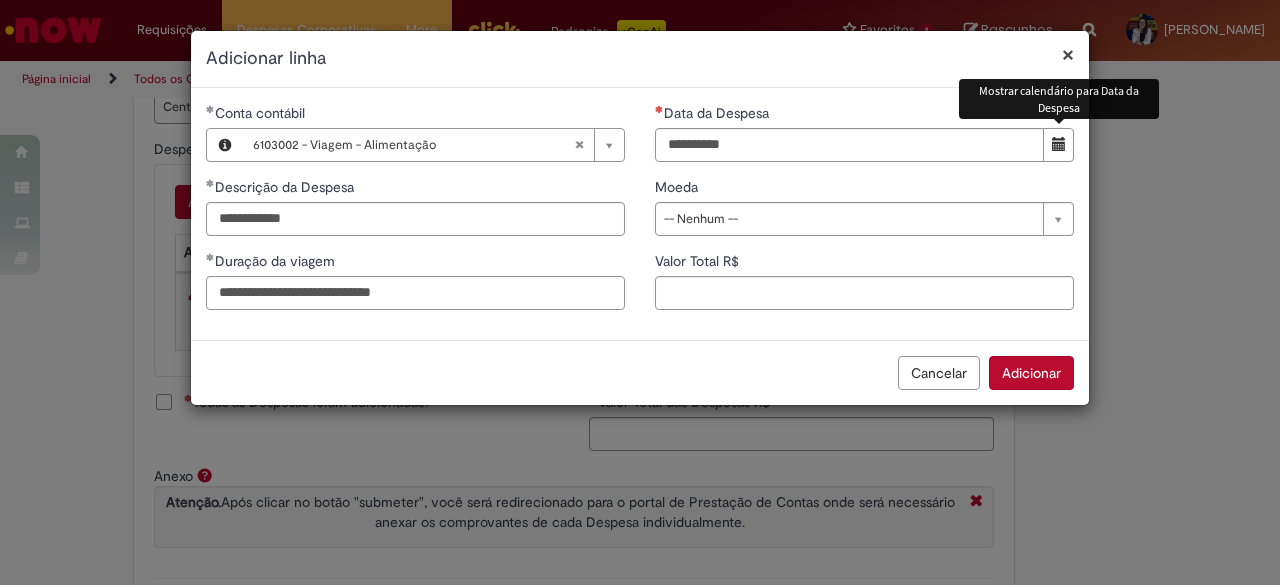type on "**********" 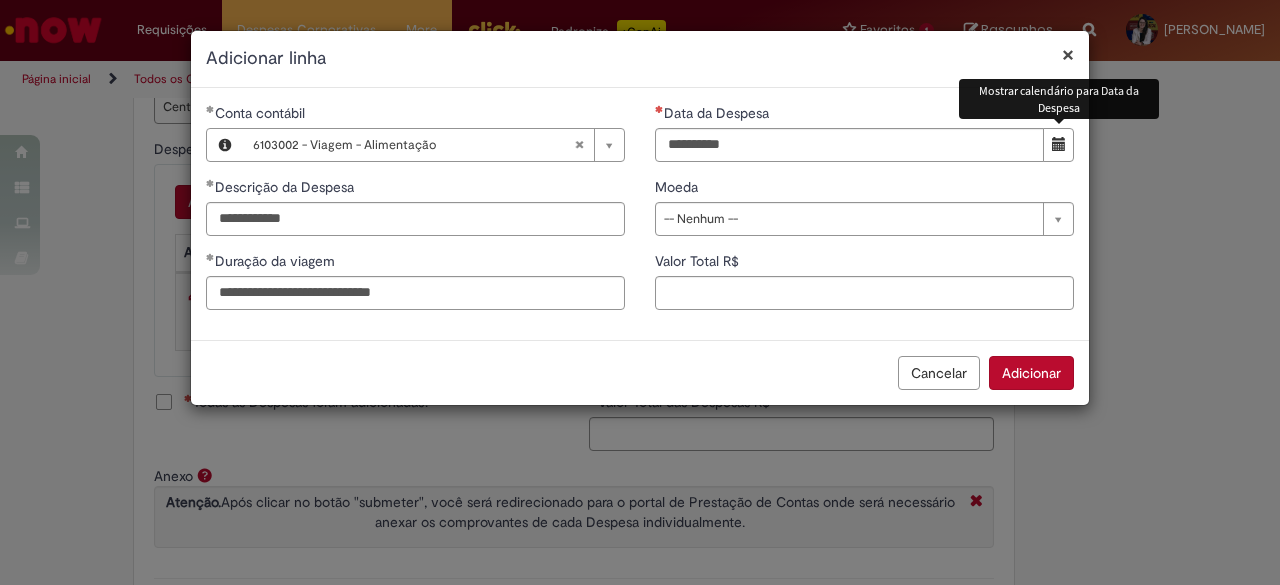 click at bounding box center [1059, 144] 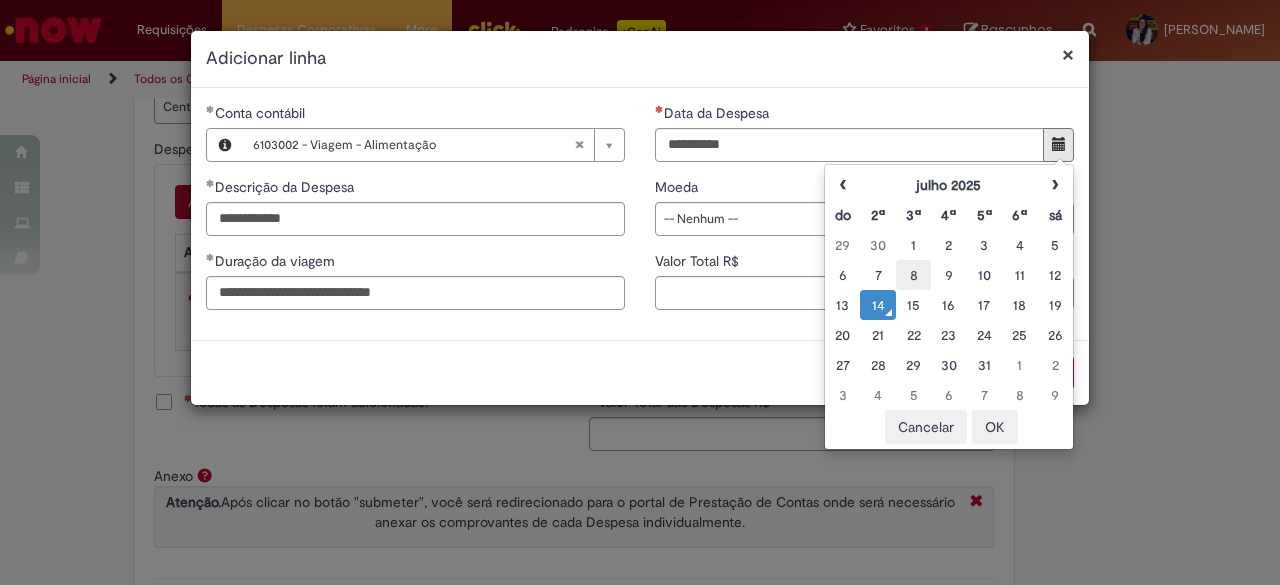 click on "8" at bounding box center (913, 275) 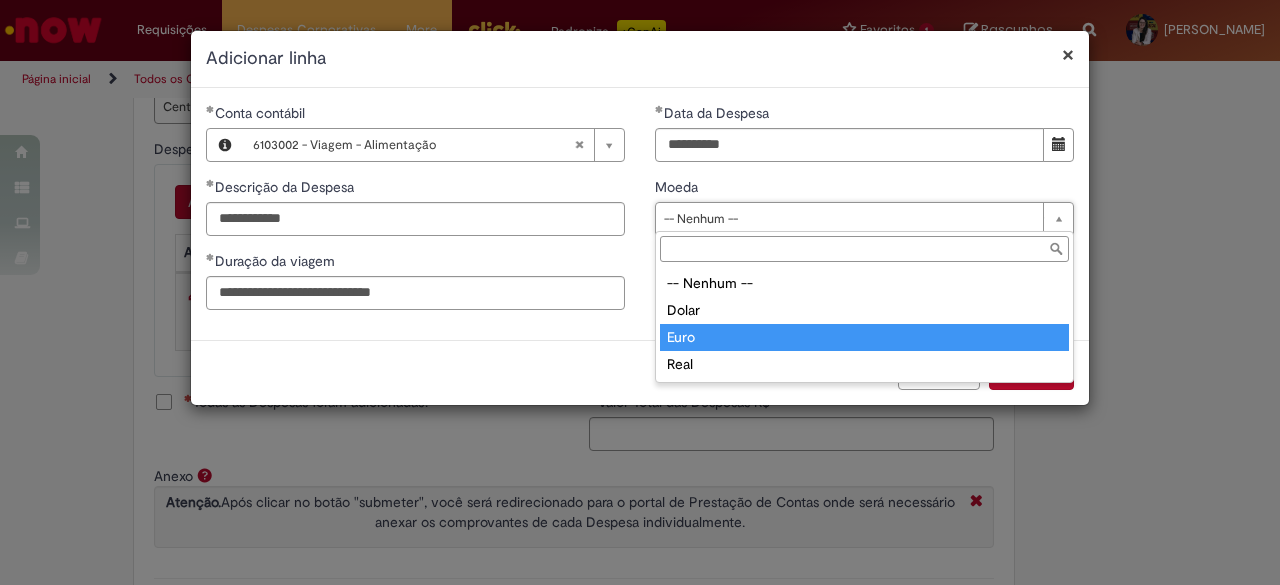 type on "****" 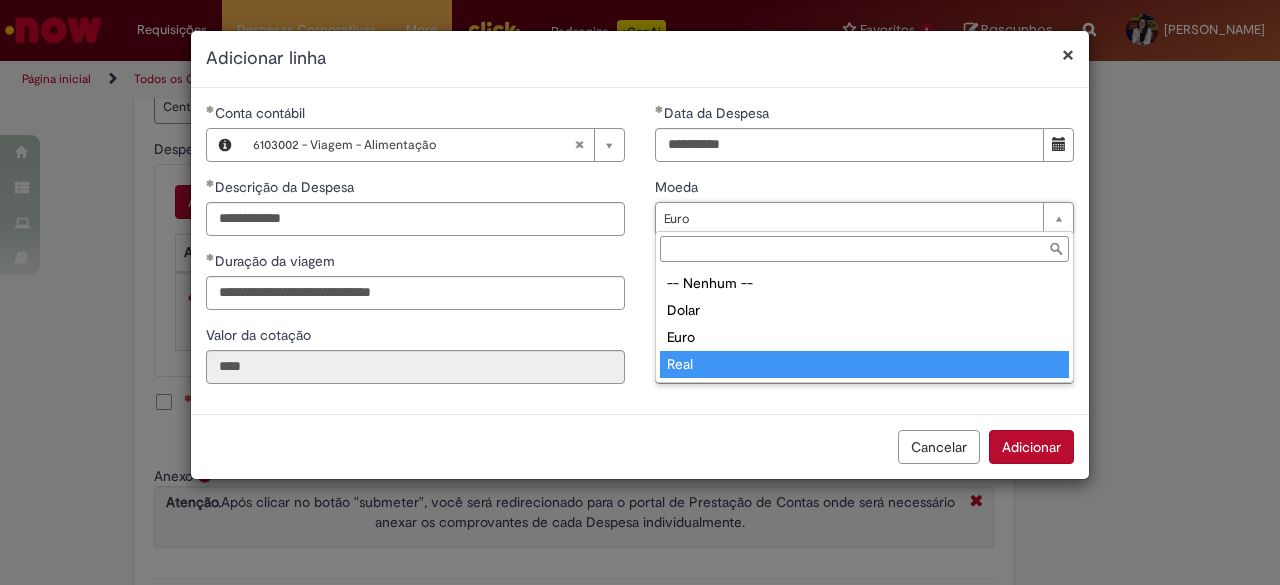 type on "****" 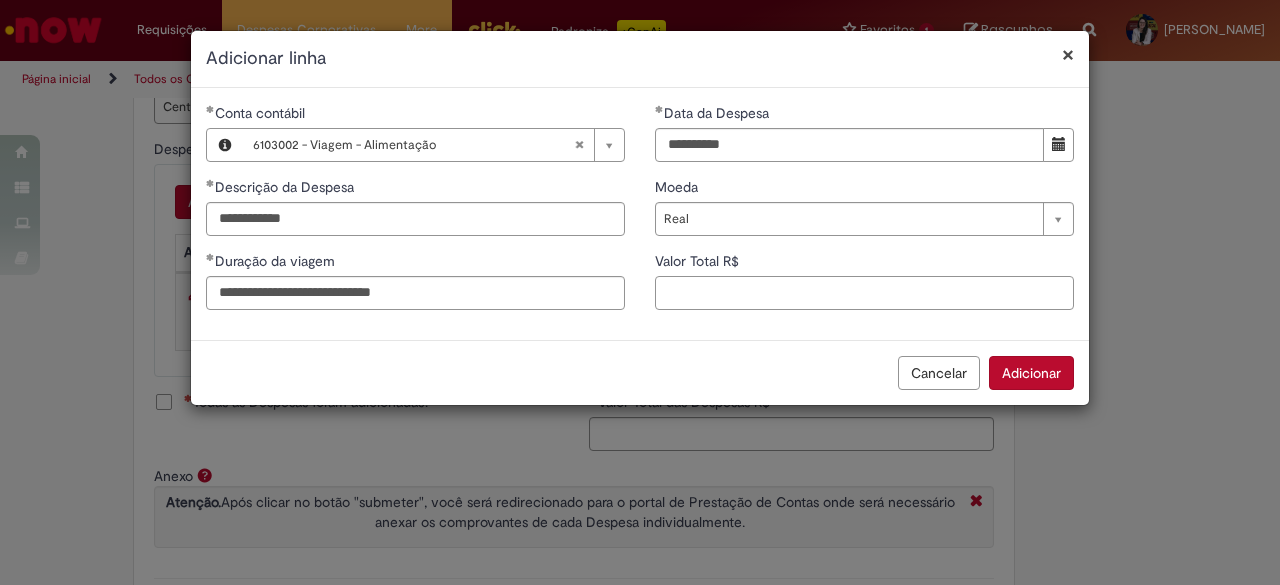 scroll, scrollTop: 0, scrollLeft: 0, axis: both 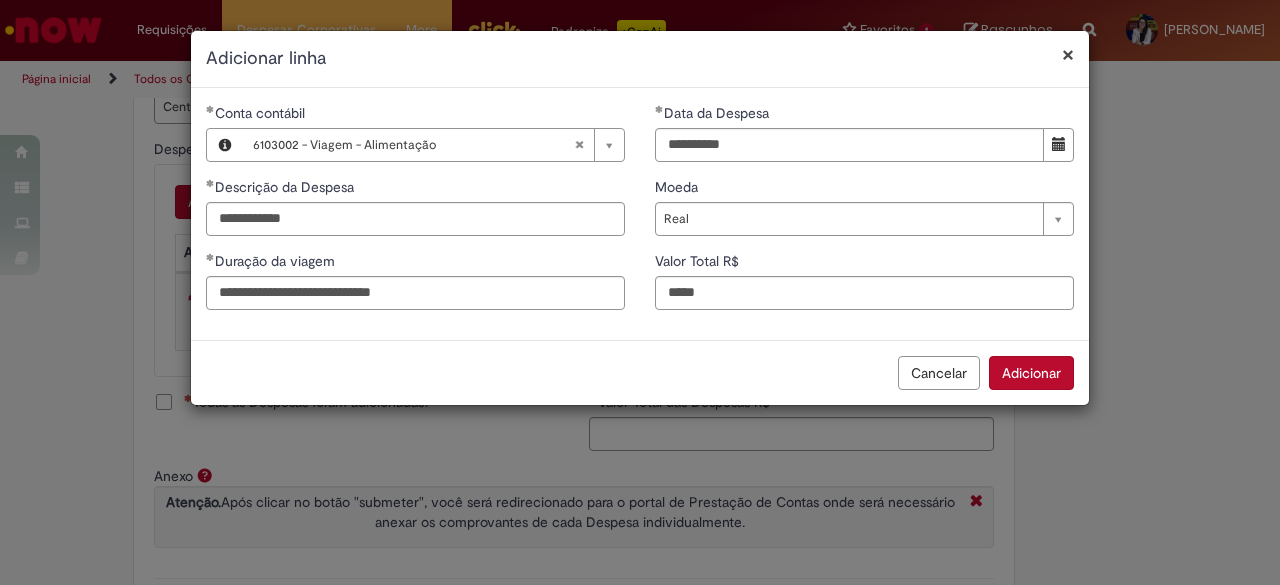 type on "*****" 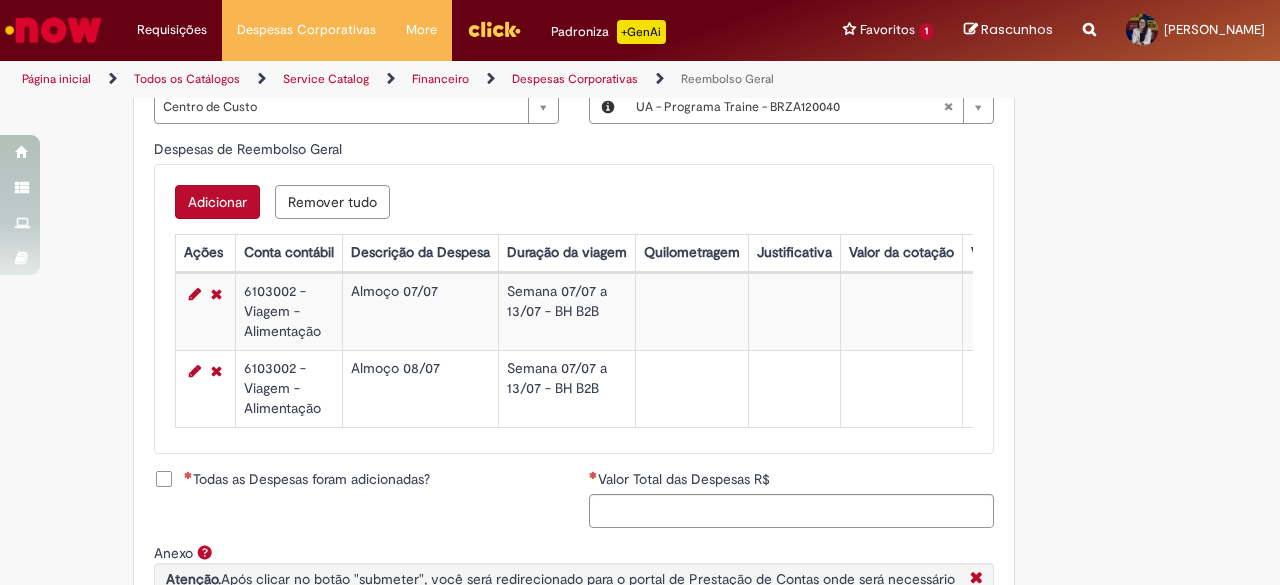 click on "Adicionar" at bounding box center [217, 202] 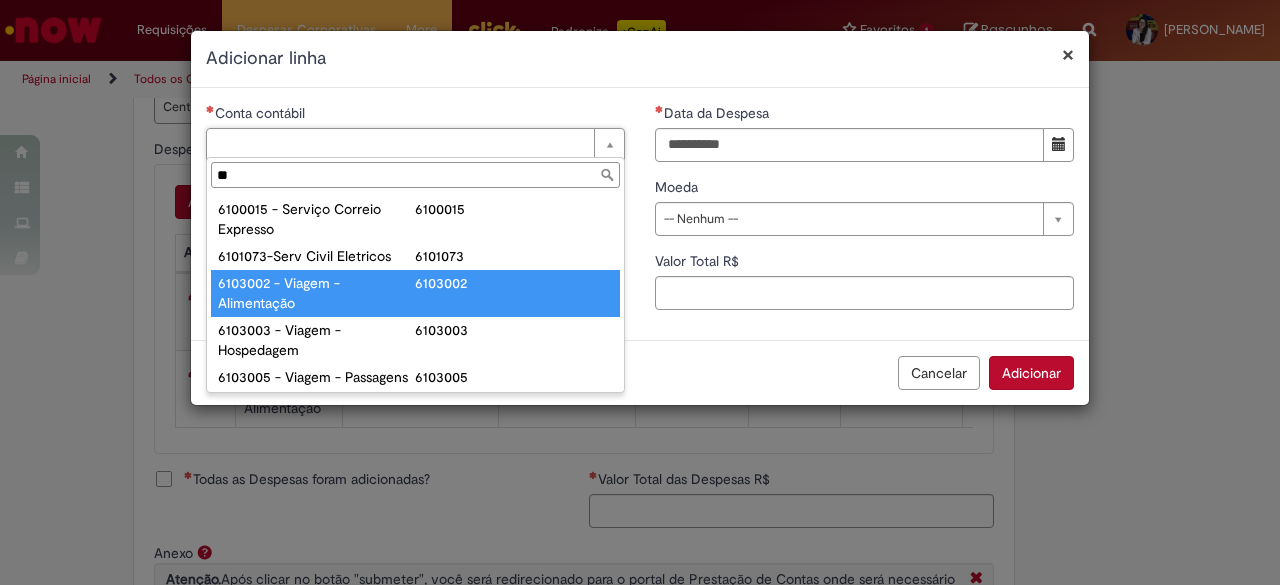 type on "**" 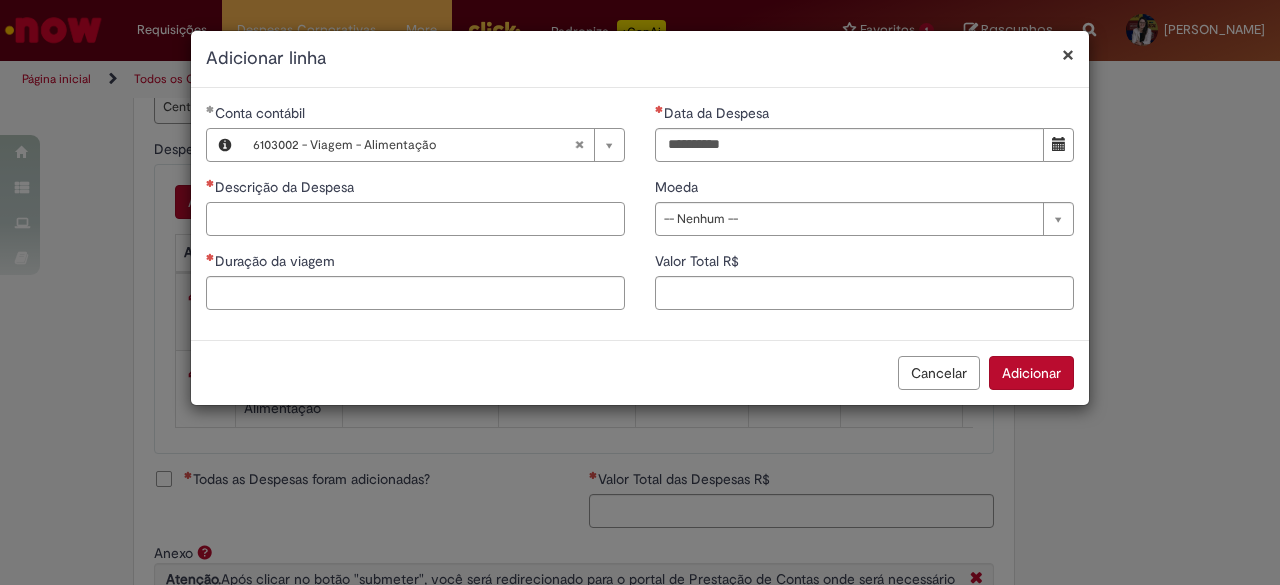 click on "Descrição da Despesa" at bounding box center [415, 219] 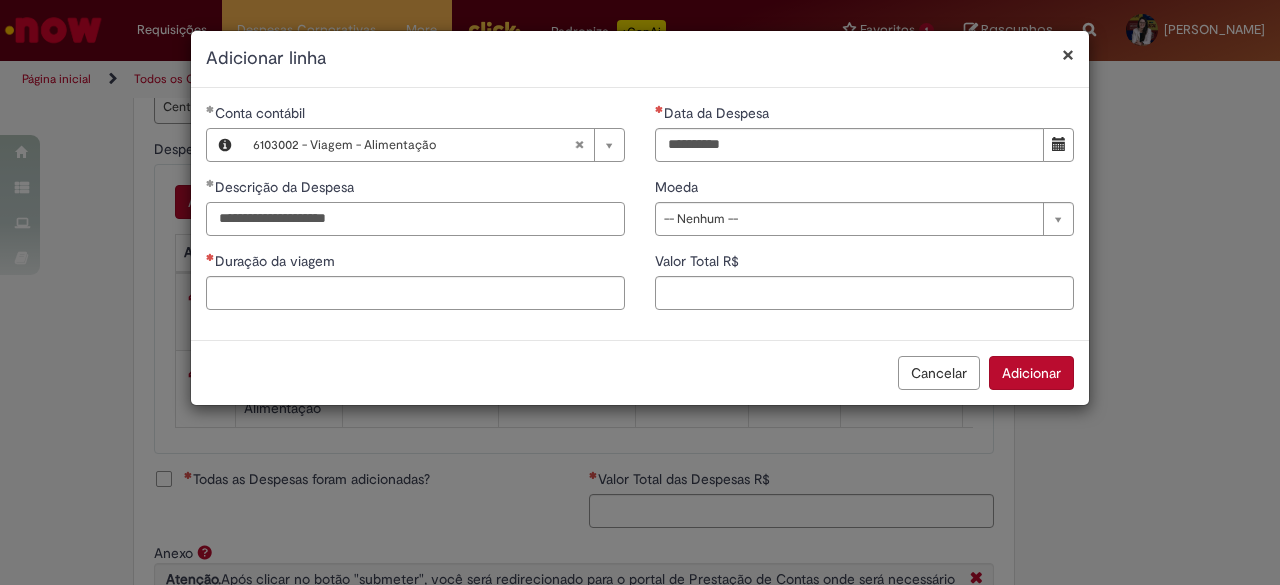 type on "**********" 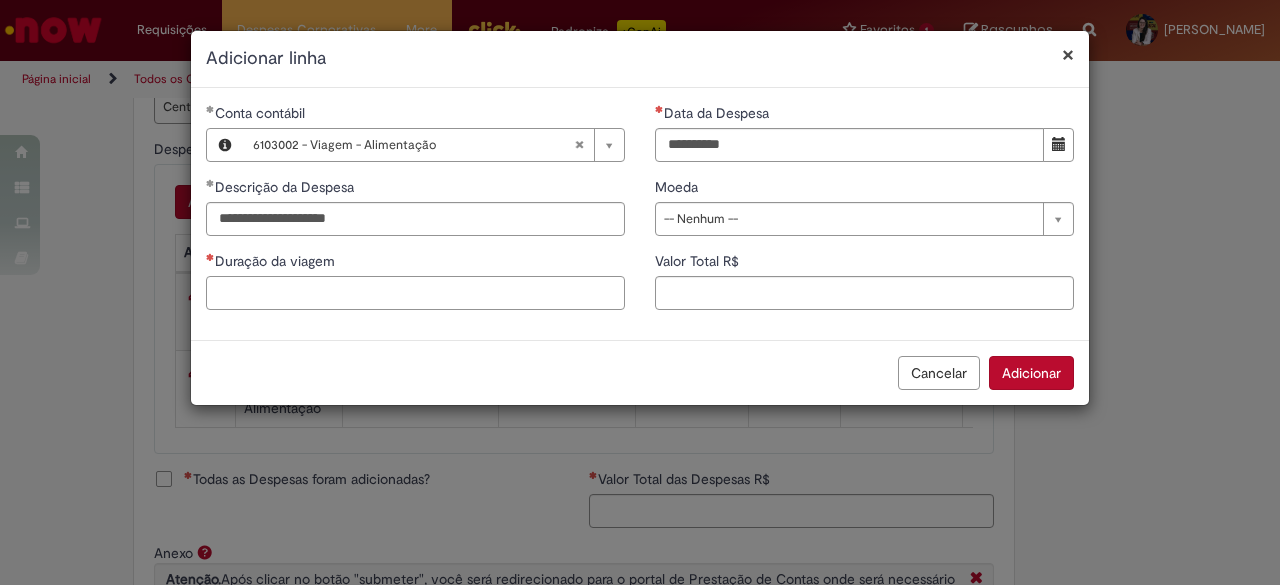 click on "Duração da viagem" at bounding box center [415, 293] 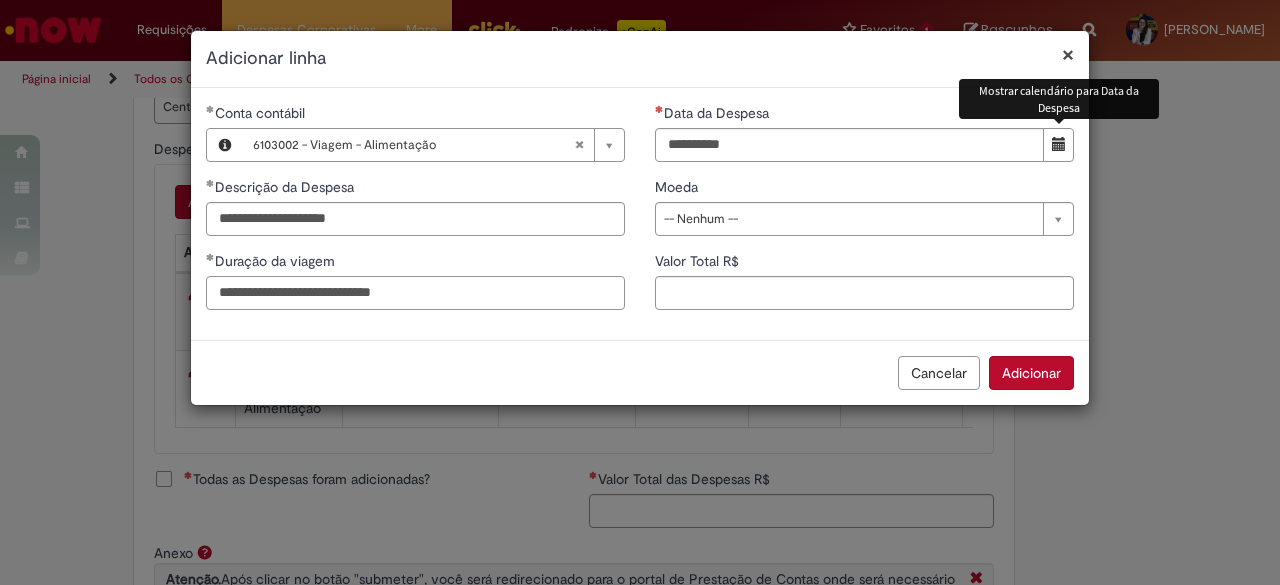 type on "**********" 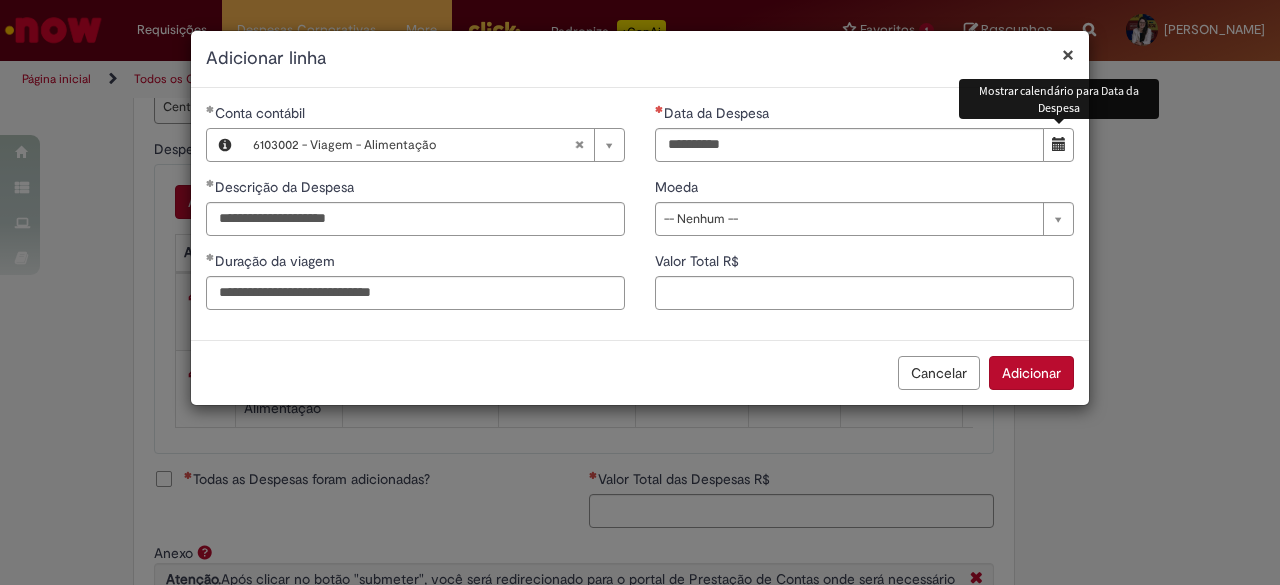 click at bounding box center (1058, 145) 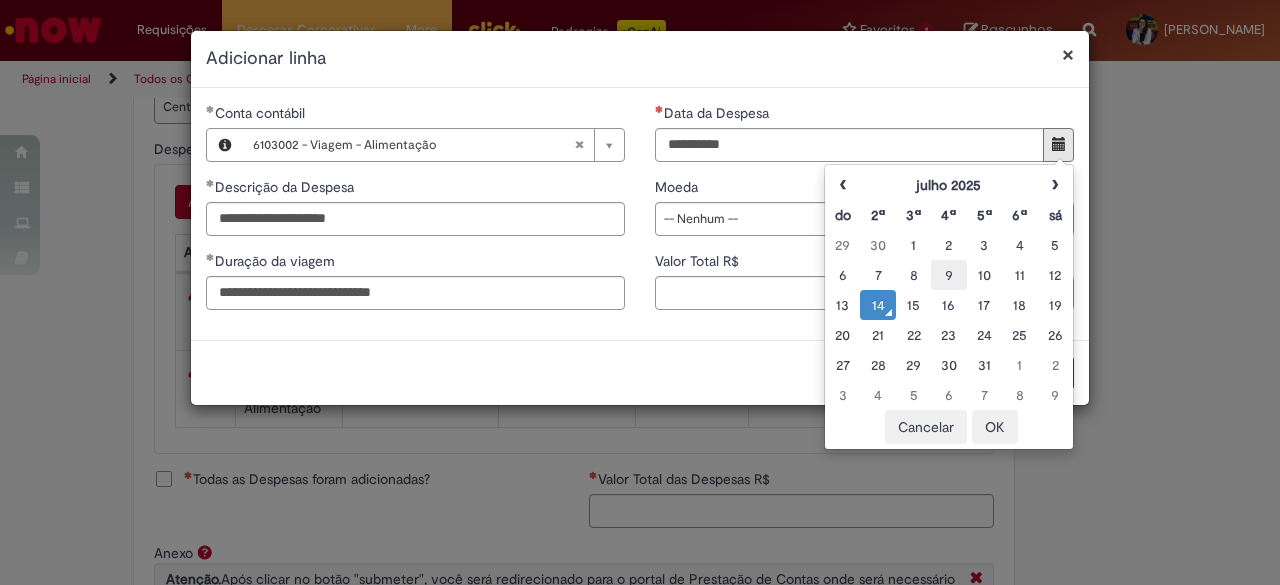 click on "9" at bounding box center [948, 275] 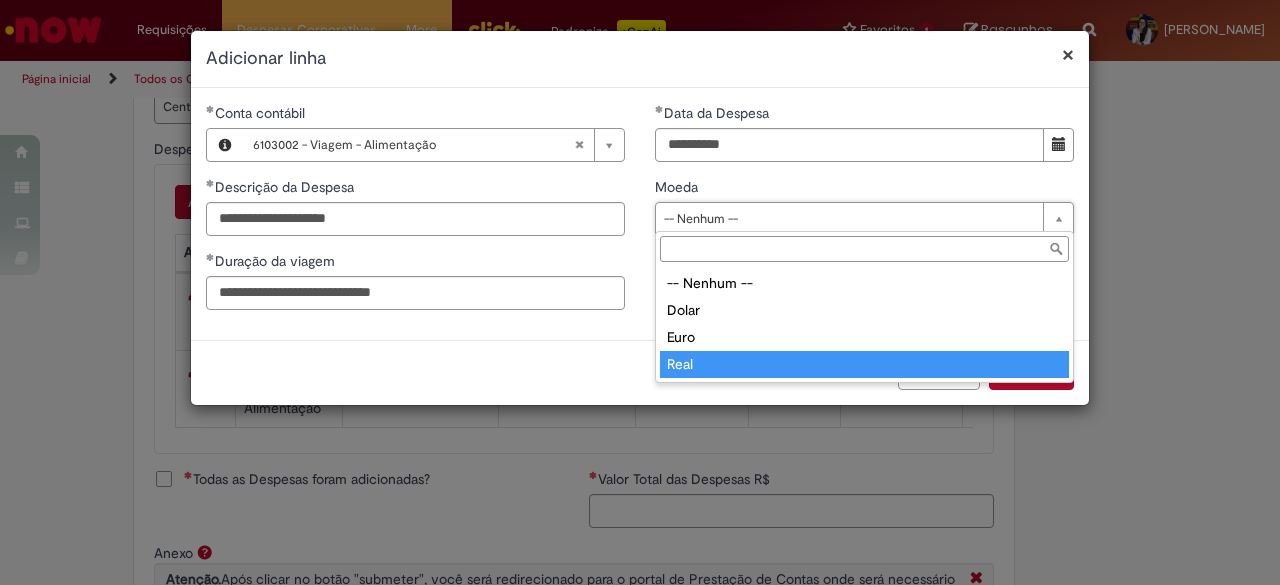 type on "****" 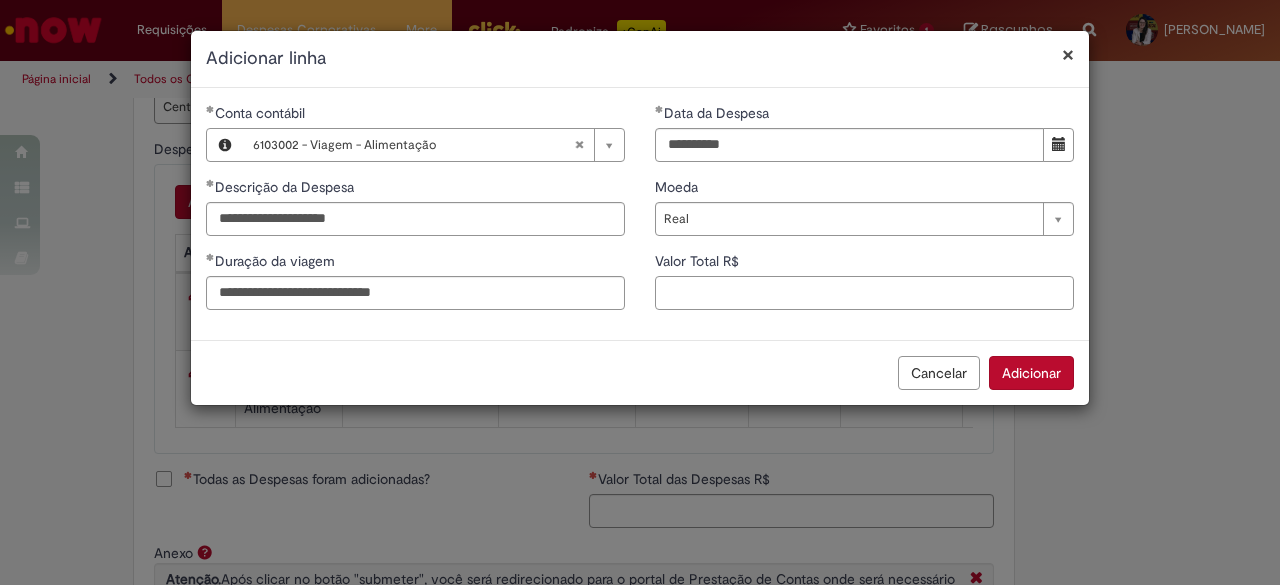 click on "Valor Total R$" at bounding box center (864, 293) 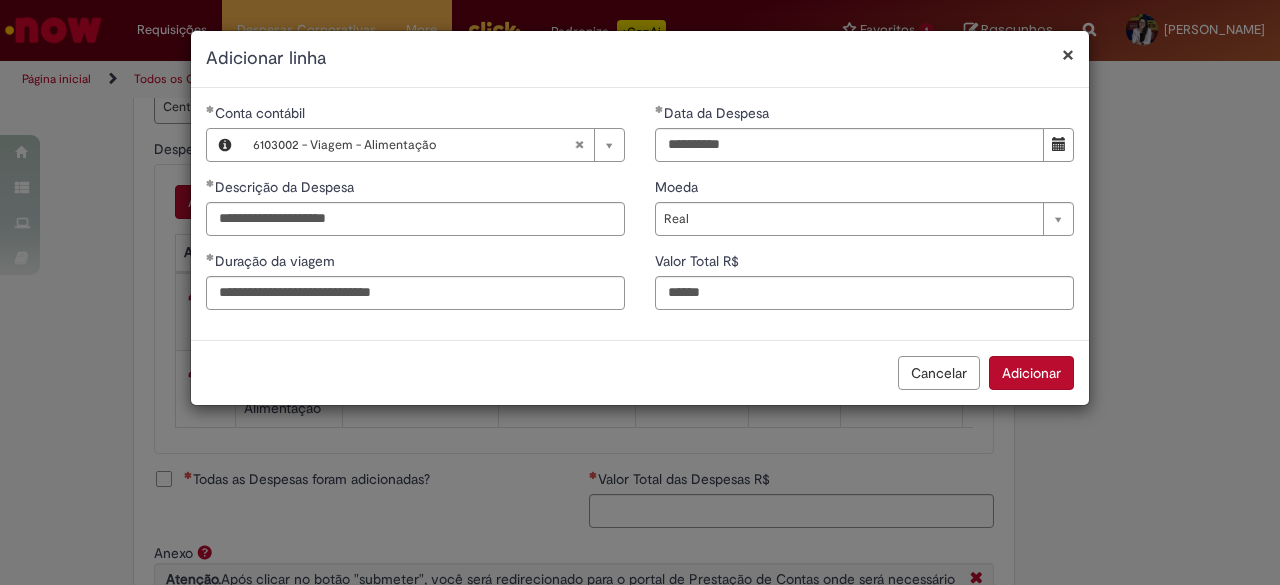 type on "******" 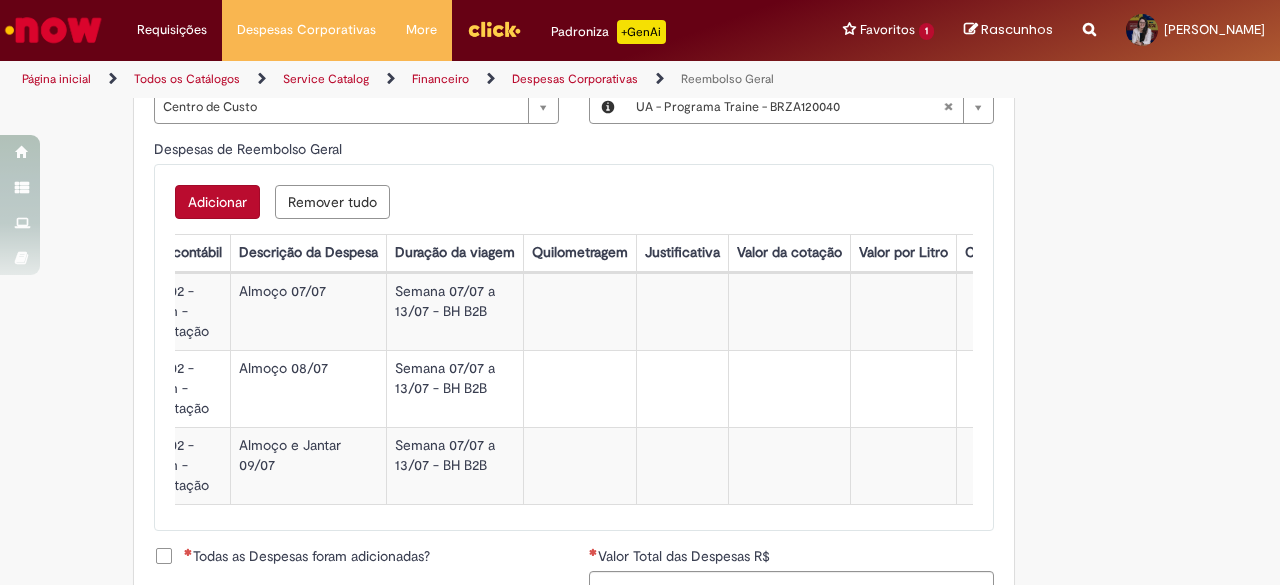 scroll, scrollTop: 0, scrollLeft: 0, axis: both 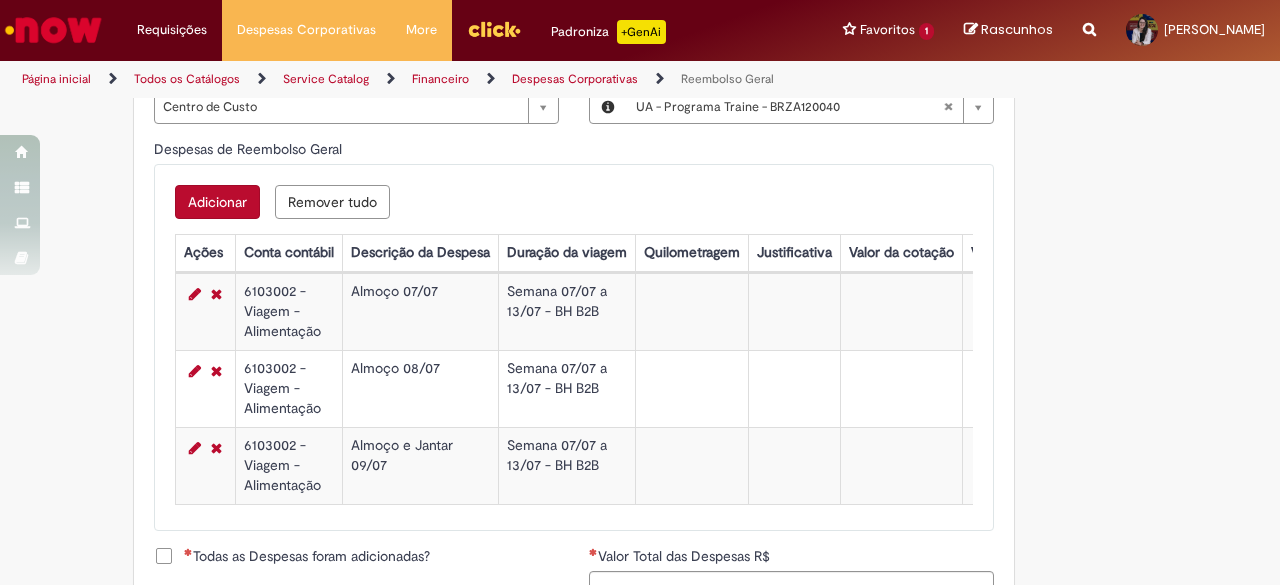 click on "Adicionar" at bounding box center (217, 202) 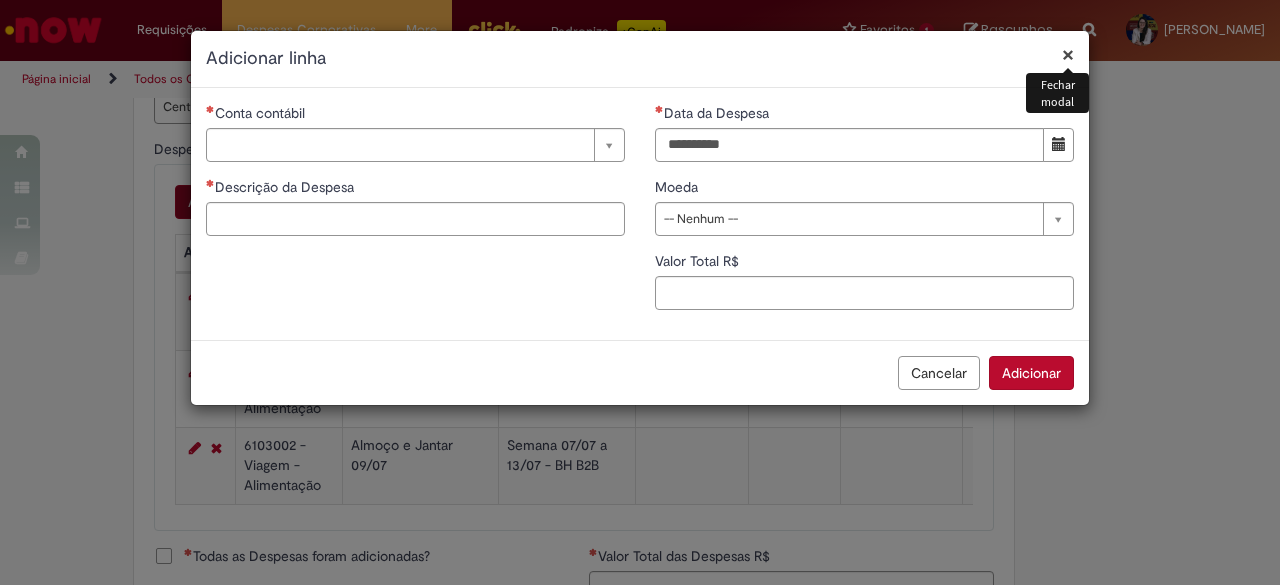 type 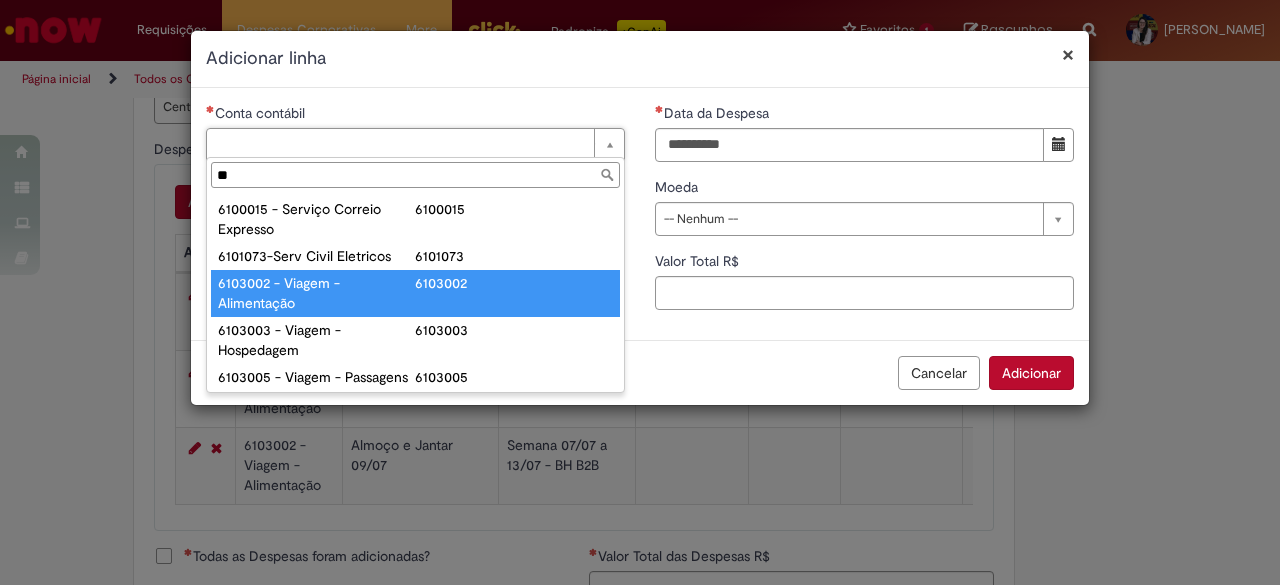 type on "**" 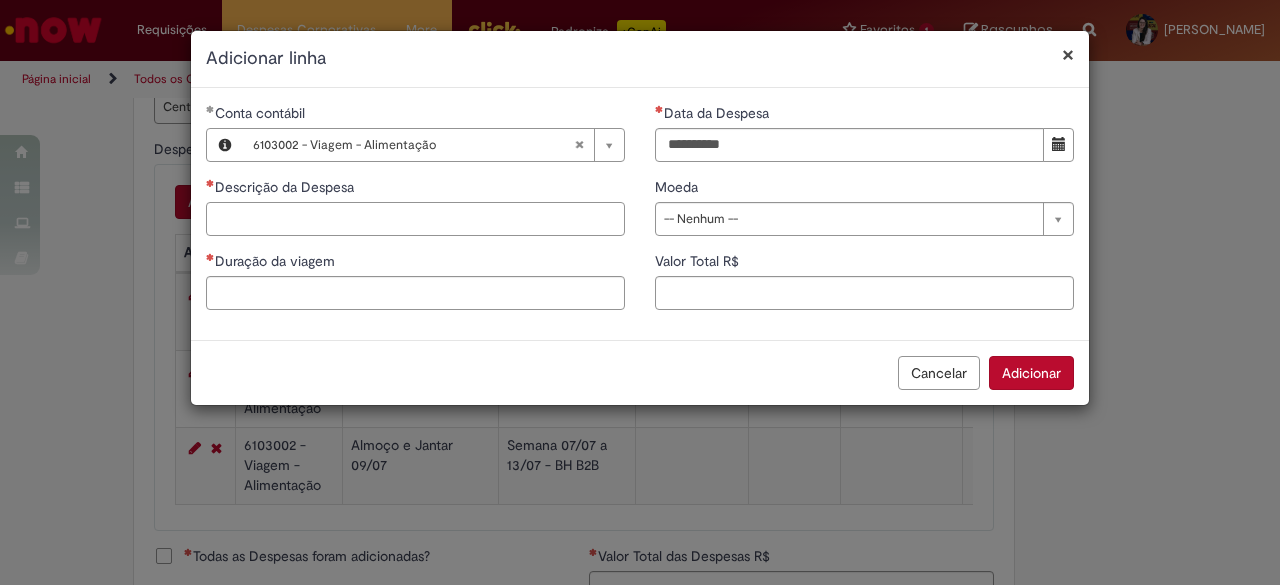 click on "Descrição da Despesa" at bounding box center (415, 219) 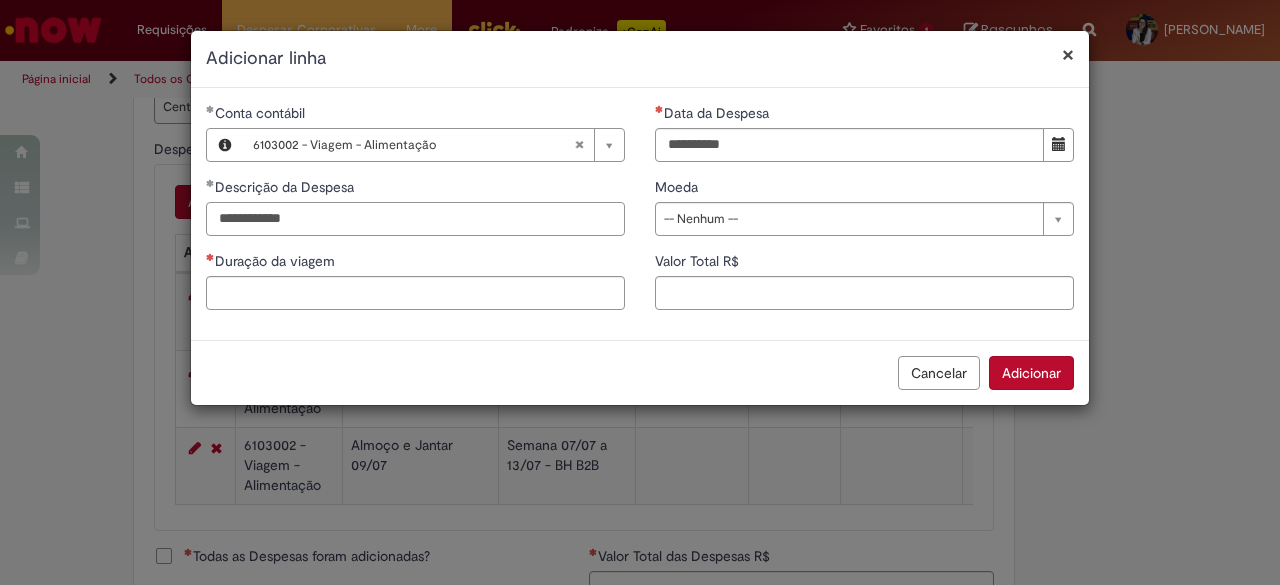 type on "**********" 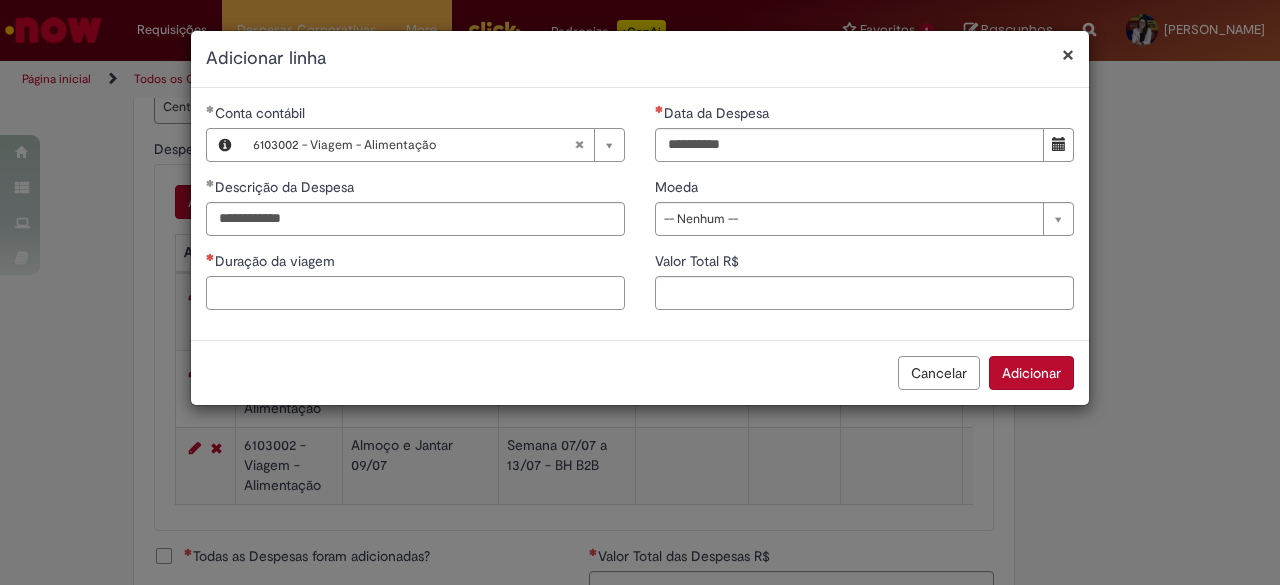 click on "Duração da viagem" at bounding box center [415, 293] 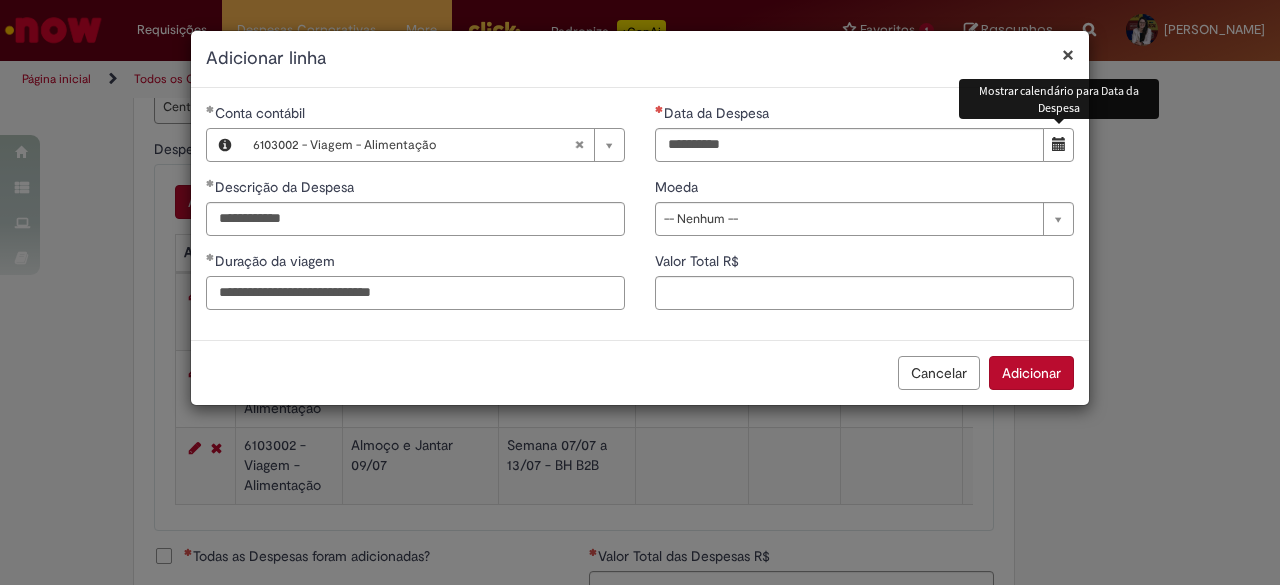 type on "**********" 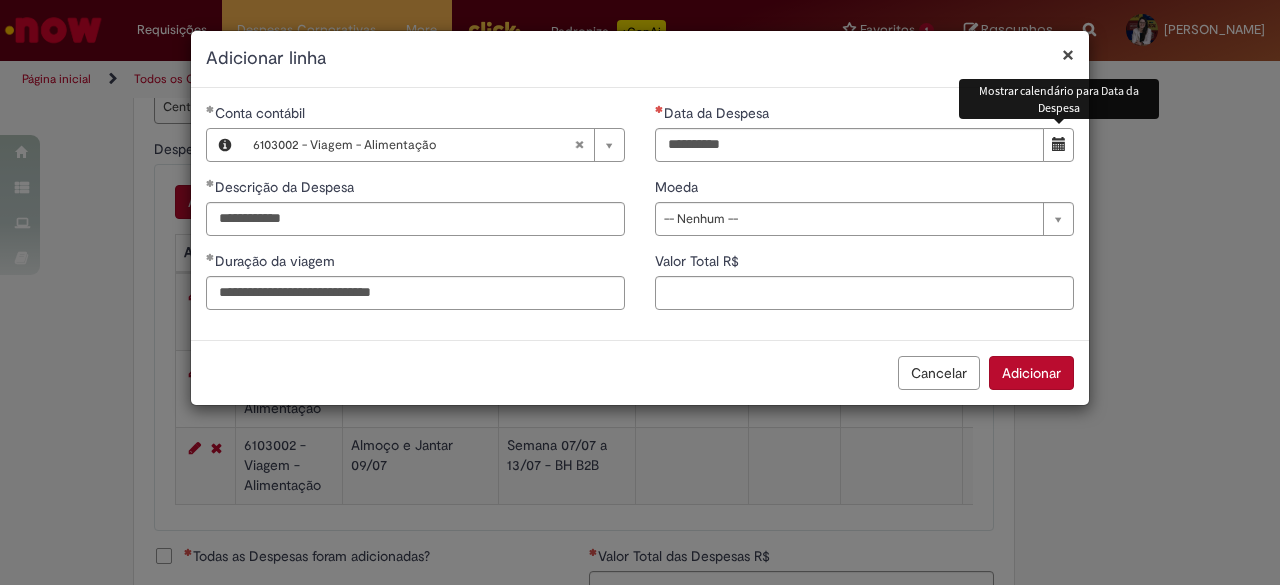 click at bounding box center (1059, 144) 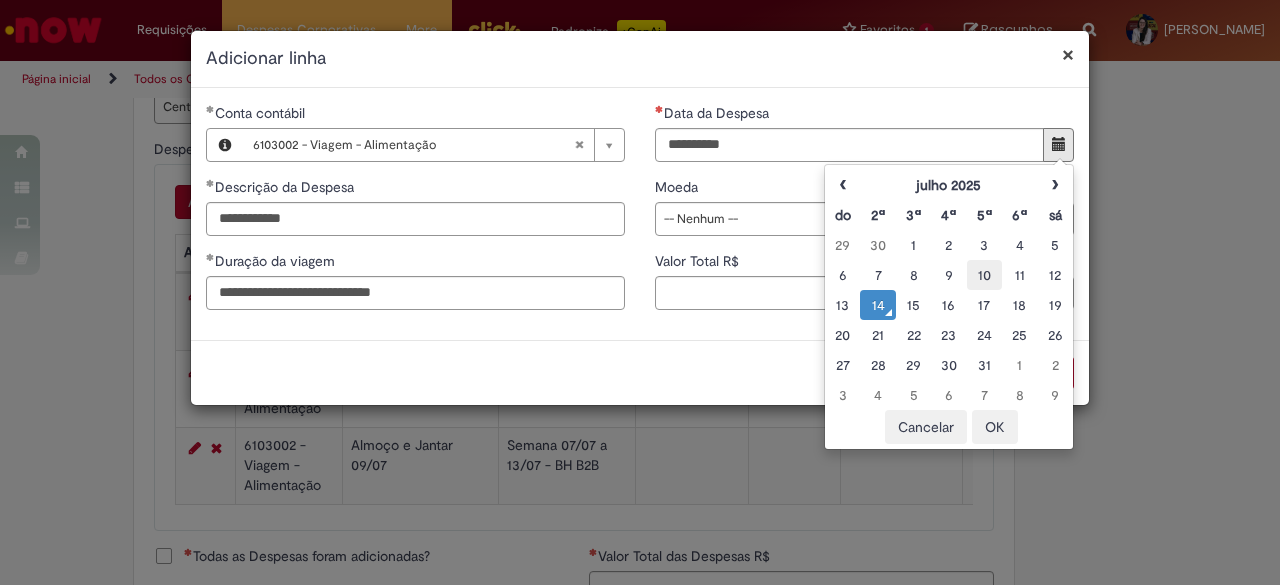 click on "10" at bounding box center [984, 275] 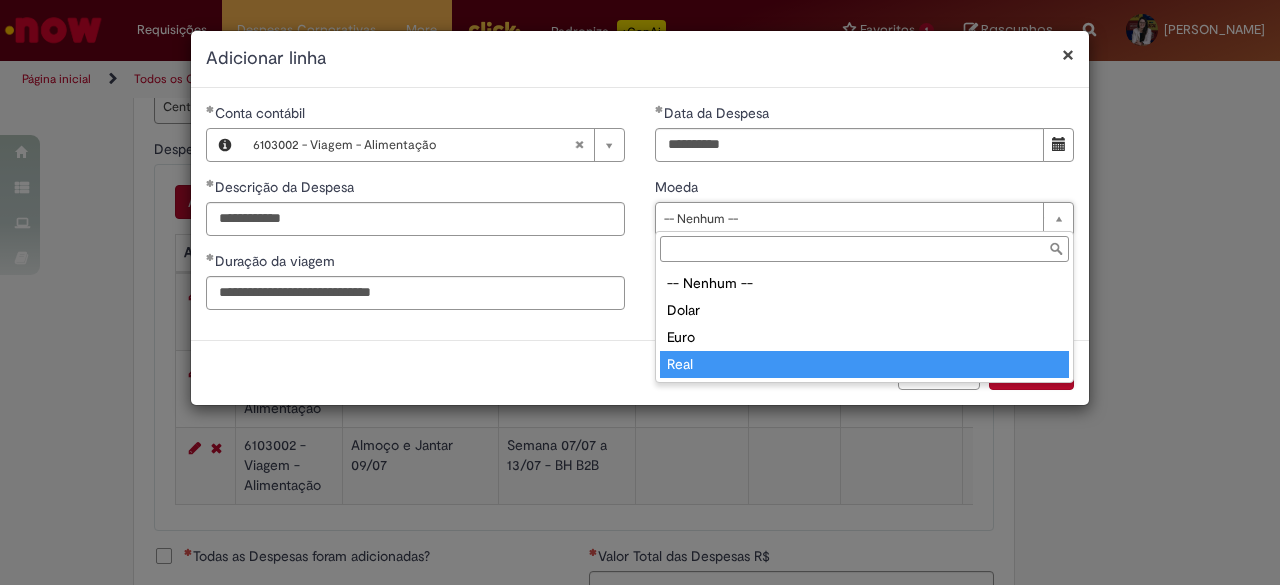 type on "****" 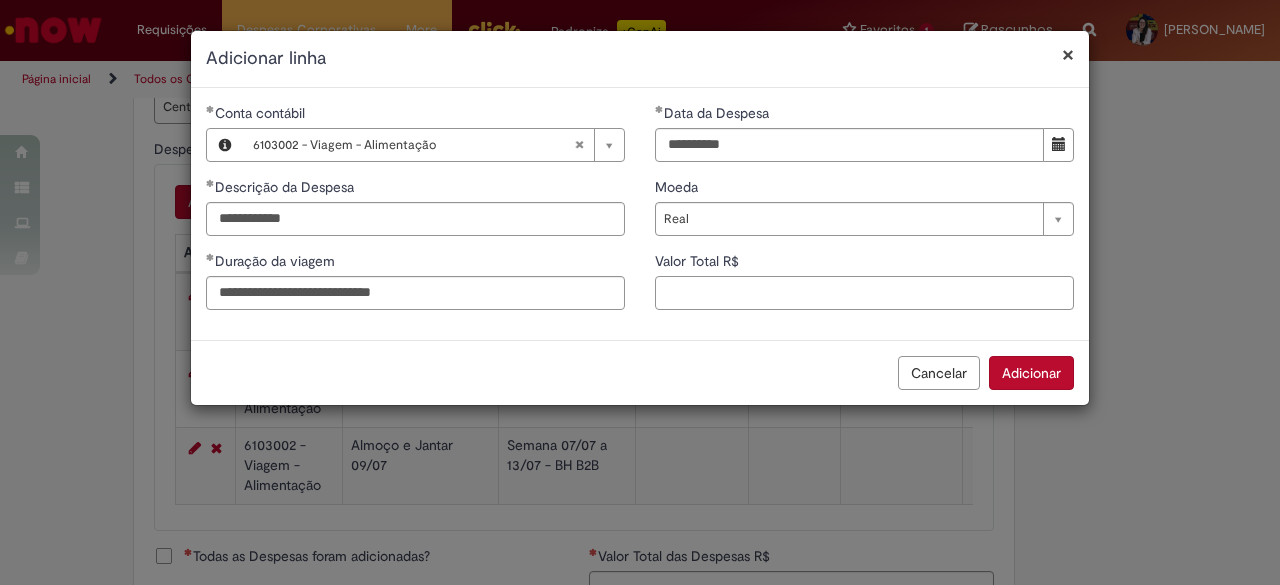 click on "Valor Total R$" at bounding box center (864, 293) 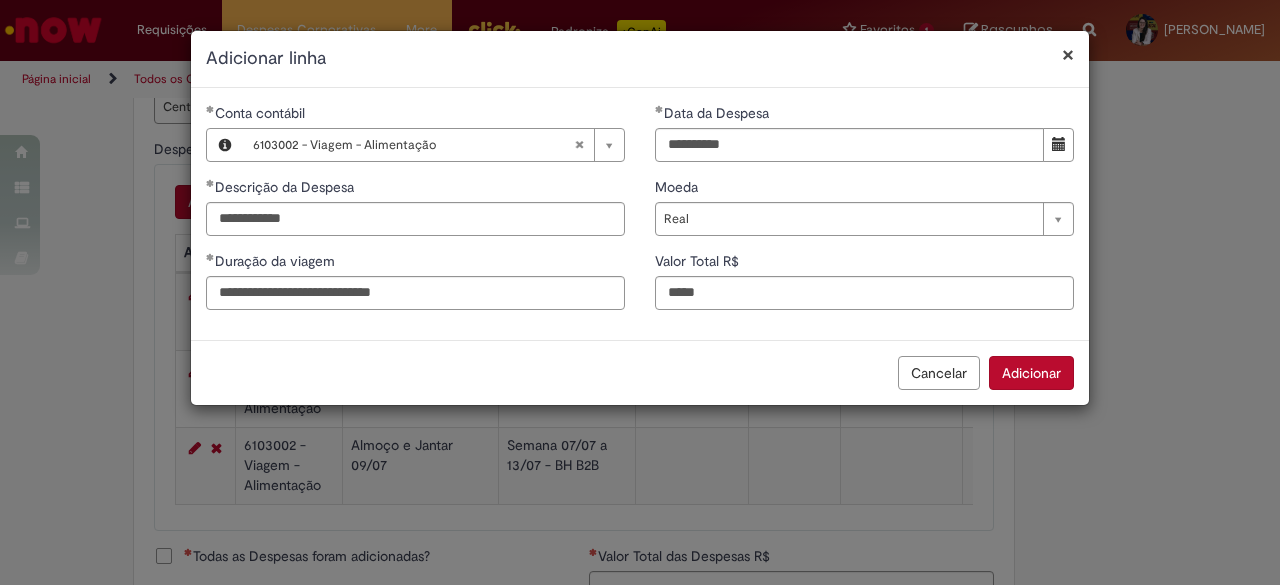 type on "*****" 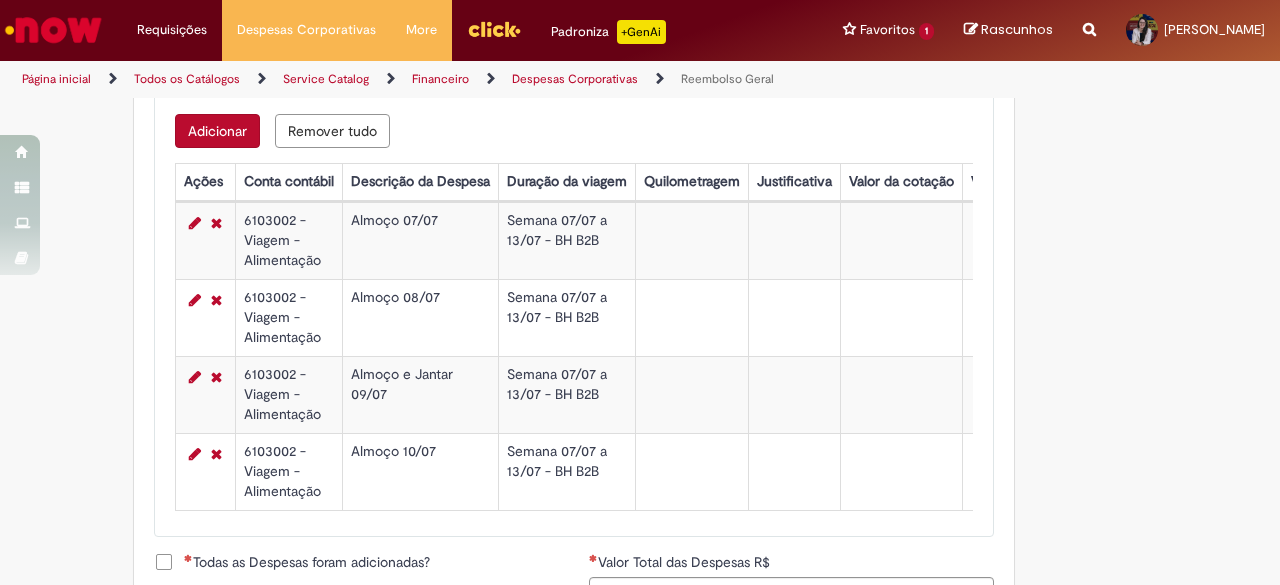 scroll, scrollTop: 855, scrollLeft: 0, axis: vertical 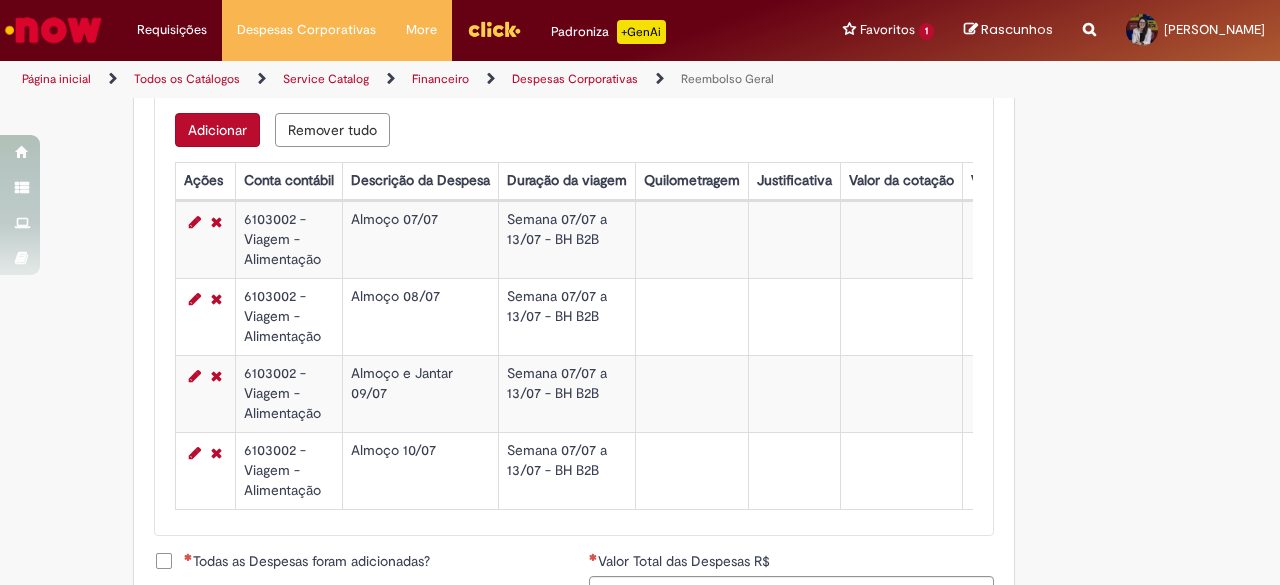 click on "Adicionar" at bounding box center (217, 130) 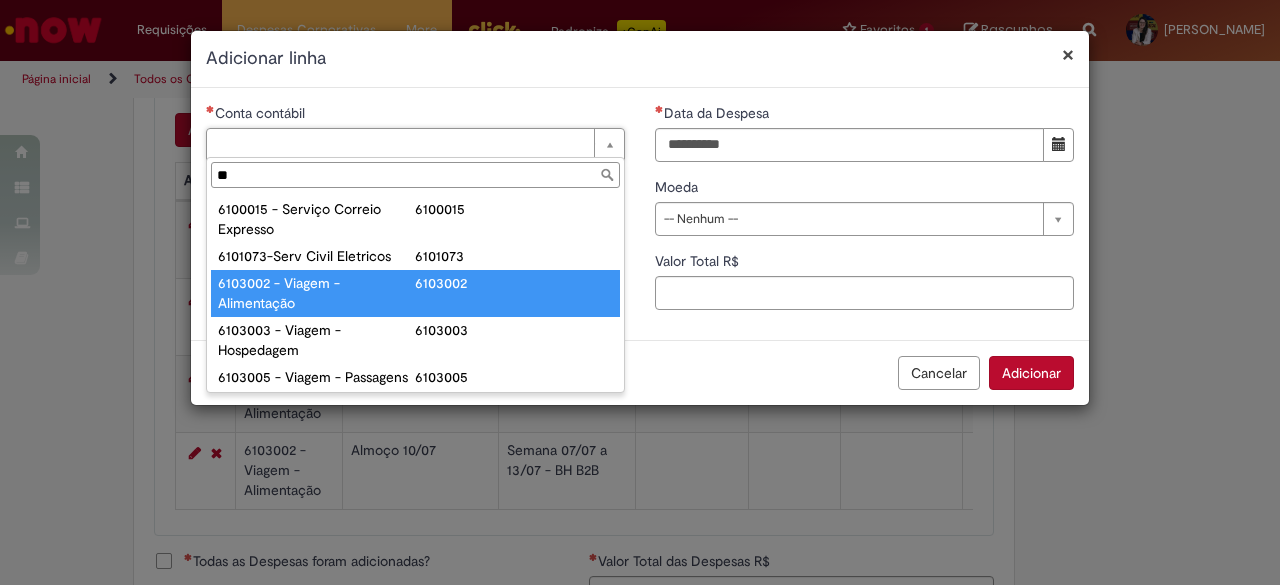 type on "**" 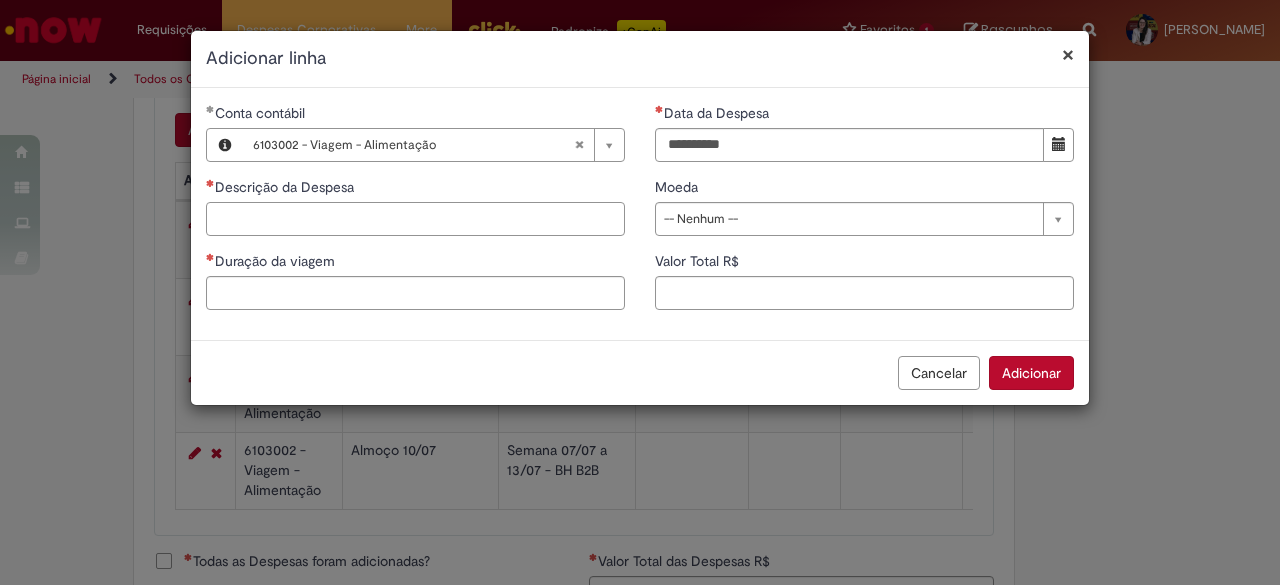 click on "Descrição da Despesa" at bounding box center (415, 219) 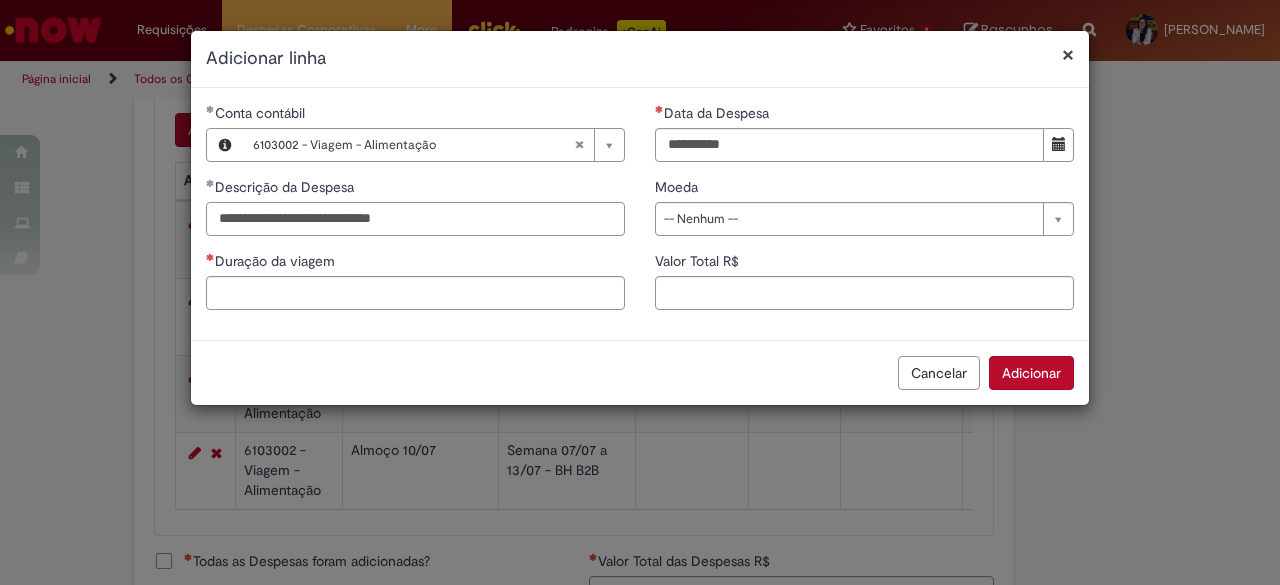 type on "**********" 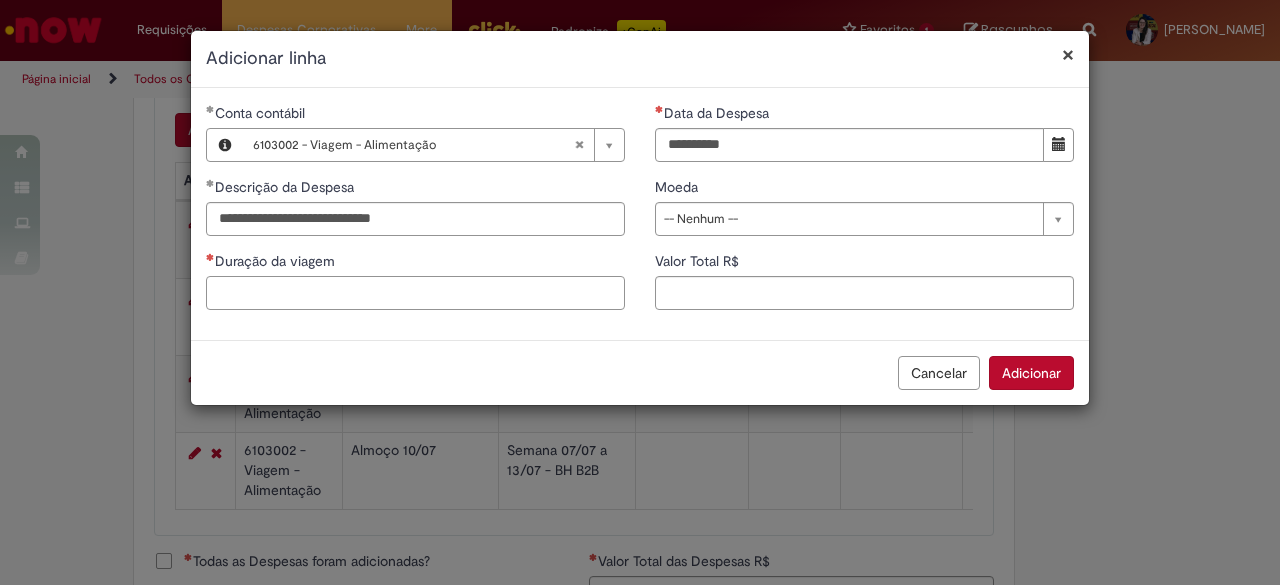 click on "Duração da viagem" at bounding box center (415, 293) 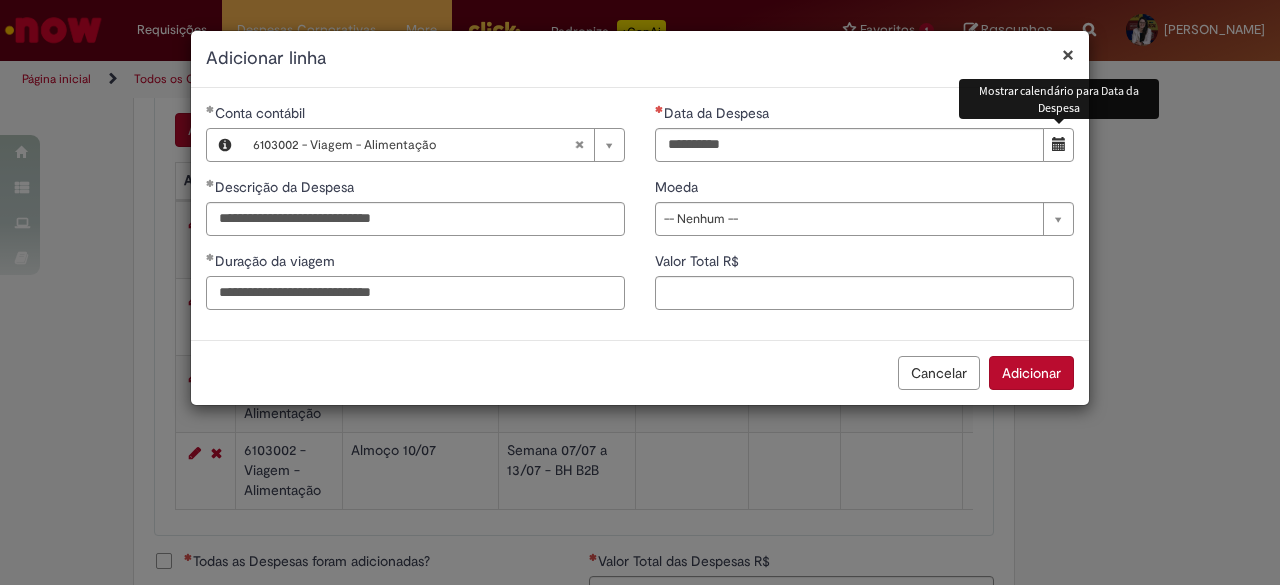 type on "**********" 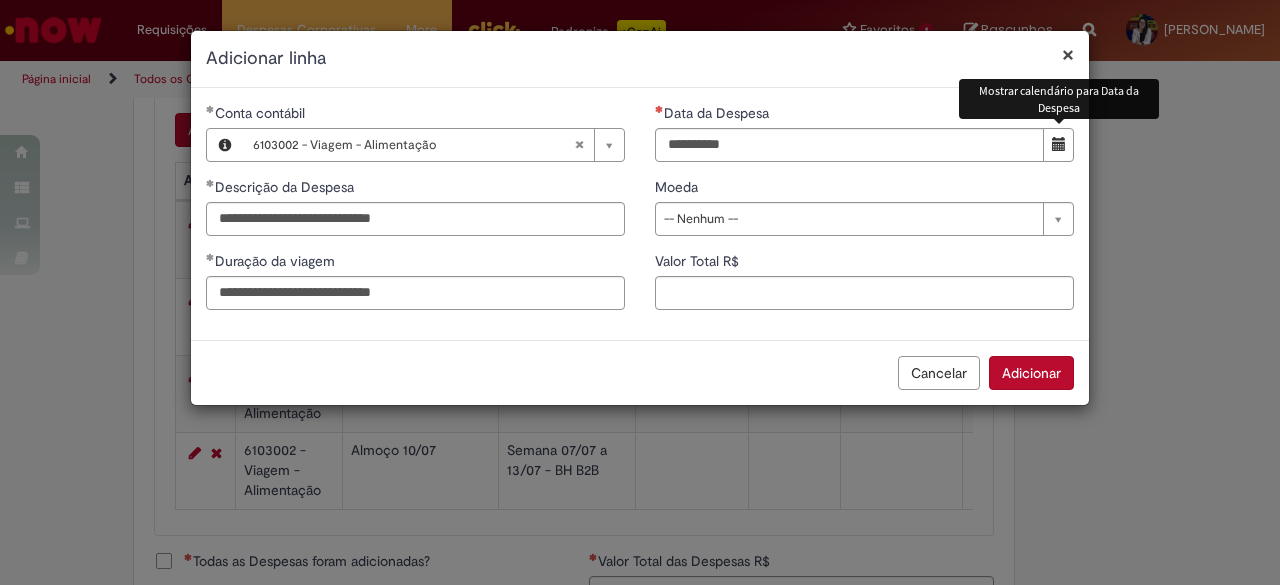 click at bounding box center (1059, 144) 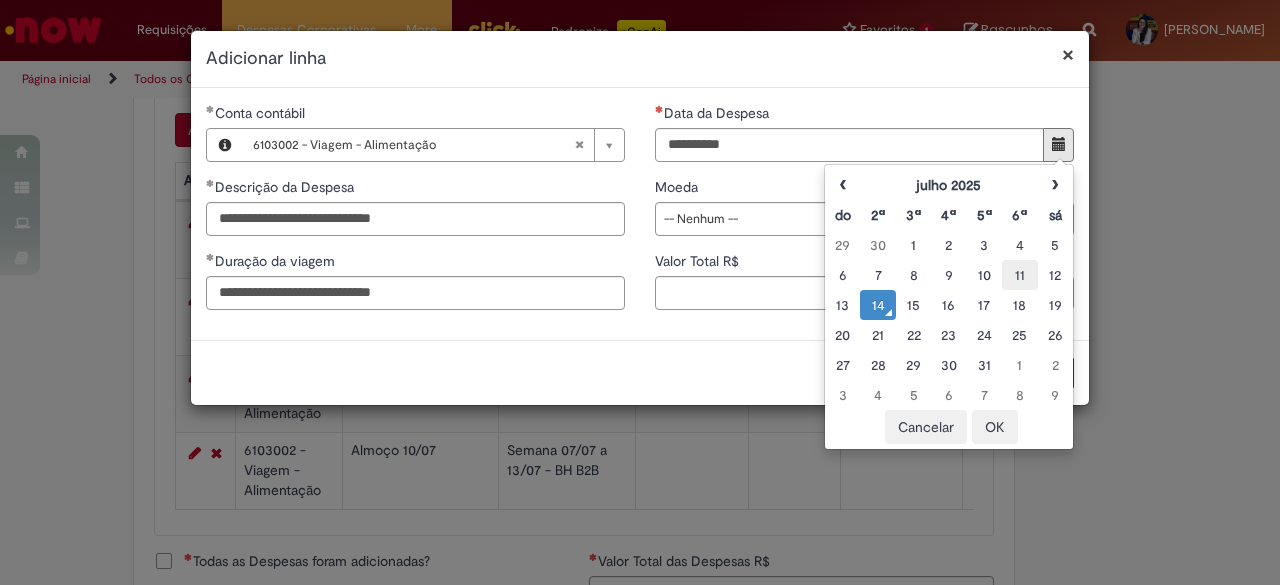 click on "11" at bounding box center (1019, 275) 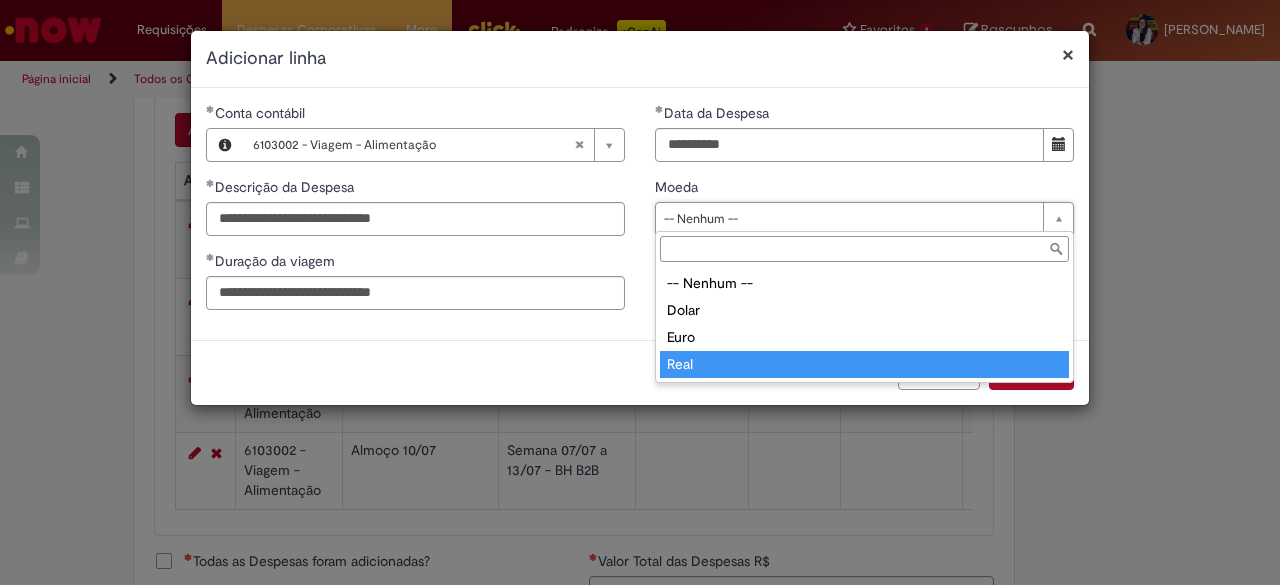 type on "****" 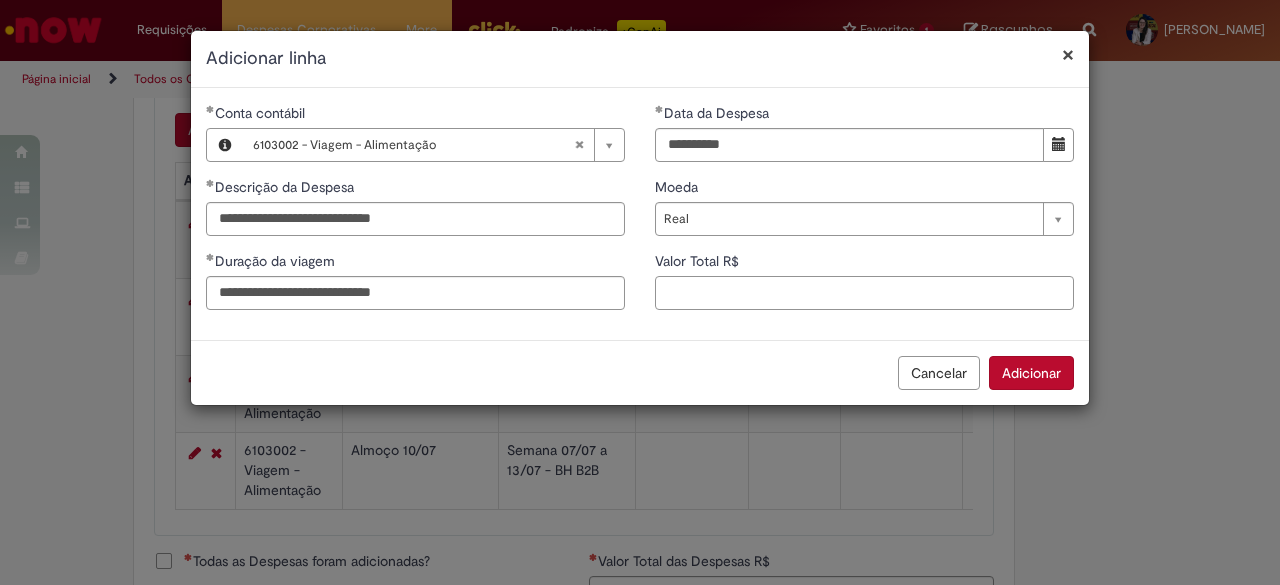 click on "Valor Total R$" at bounding box center (864, 293) 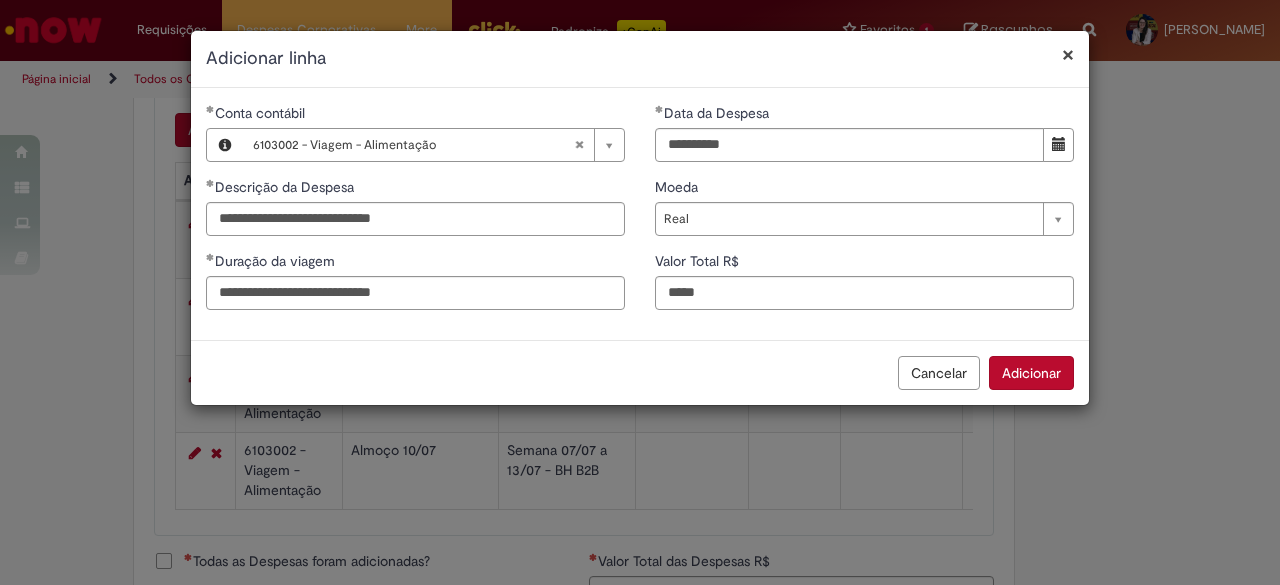 type on "*****" 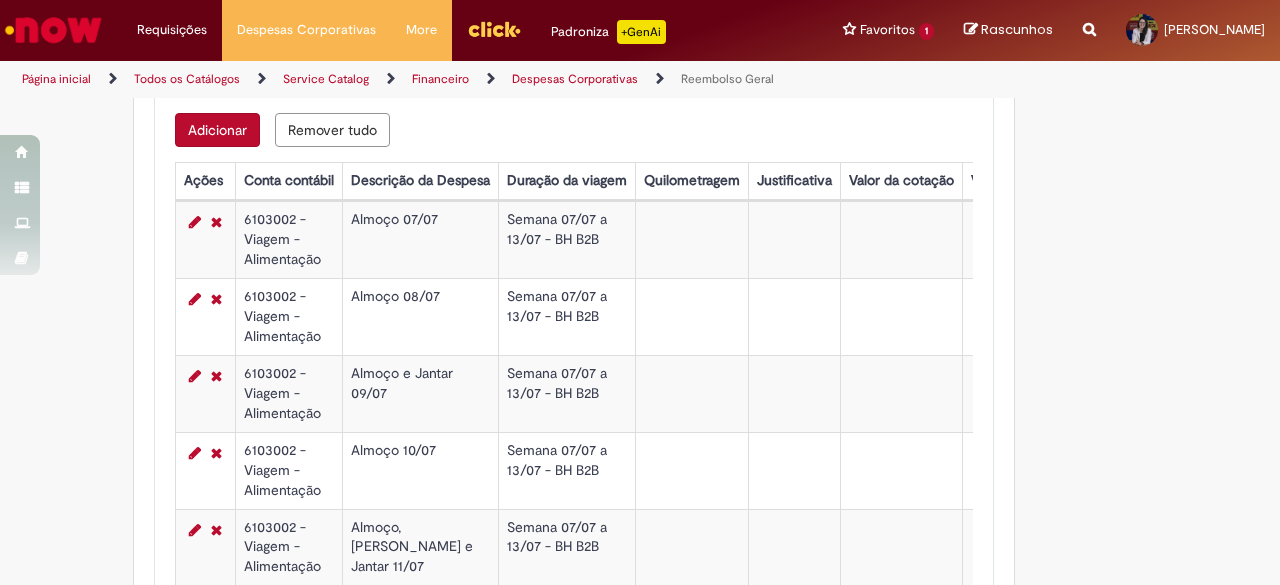 click on "Adicionar" at bounding box center [217, 130] 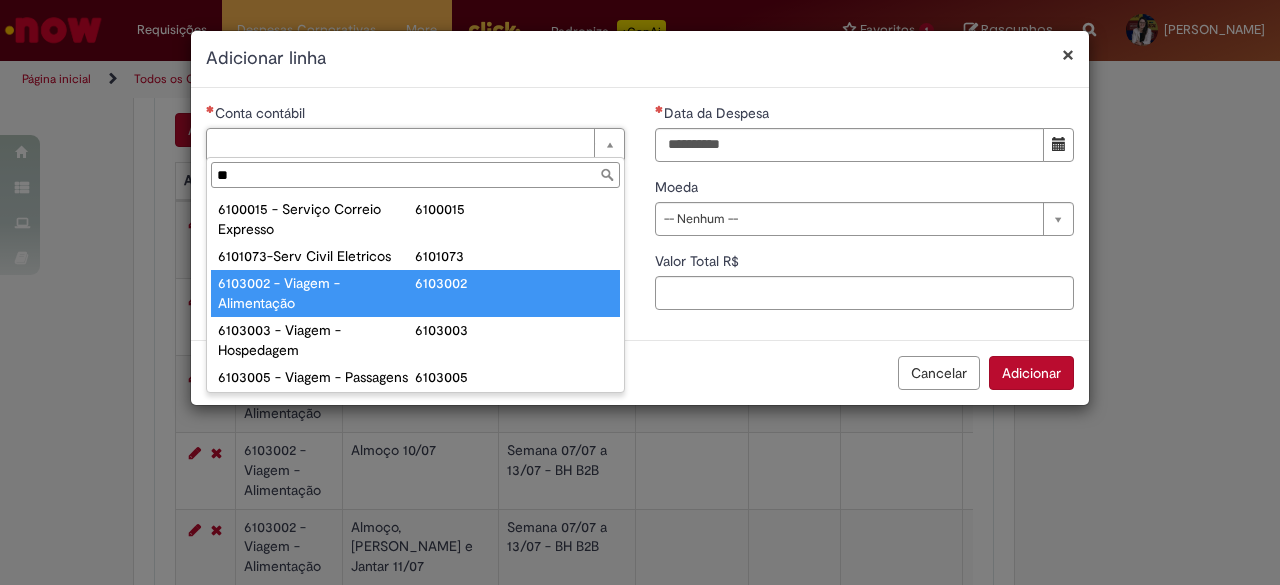 type on "**" 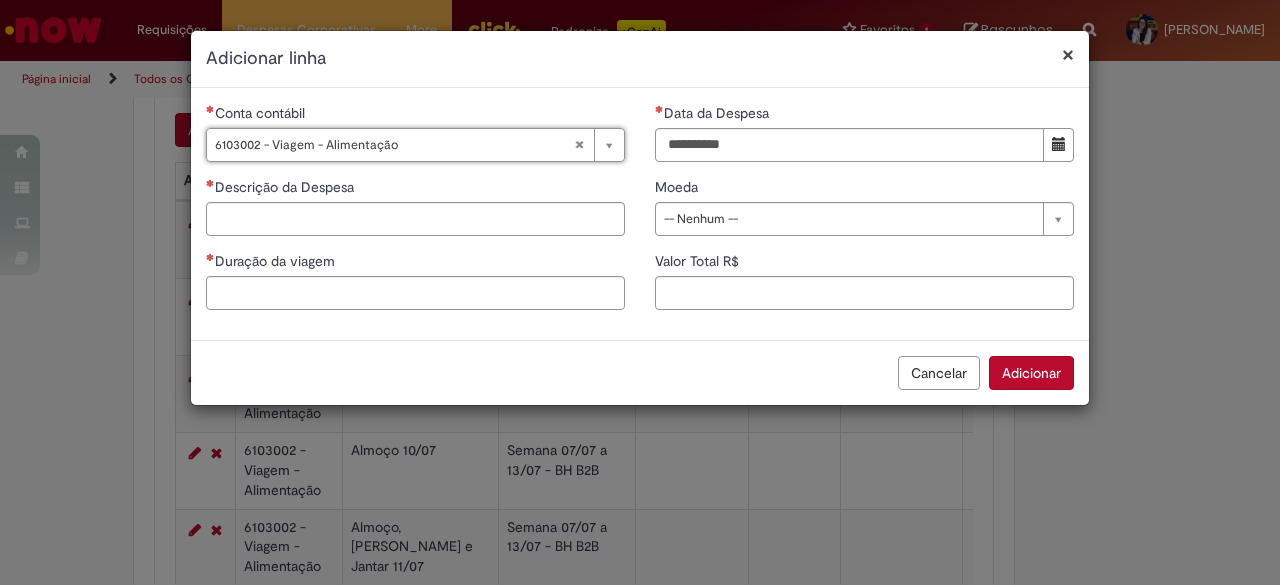 type on "**********" 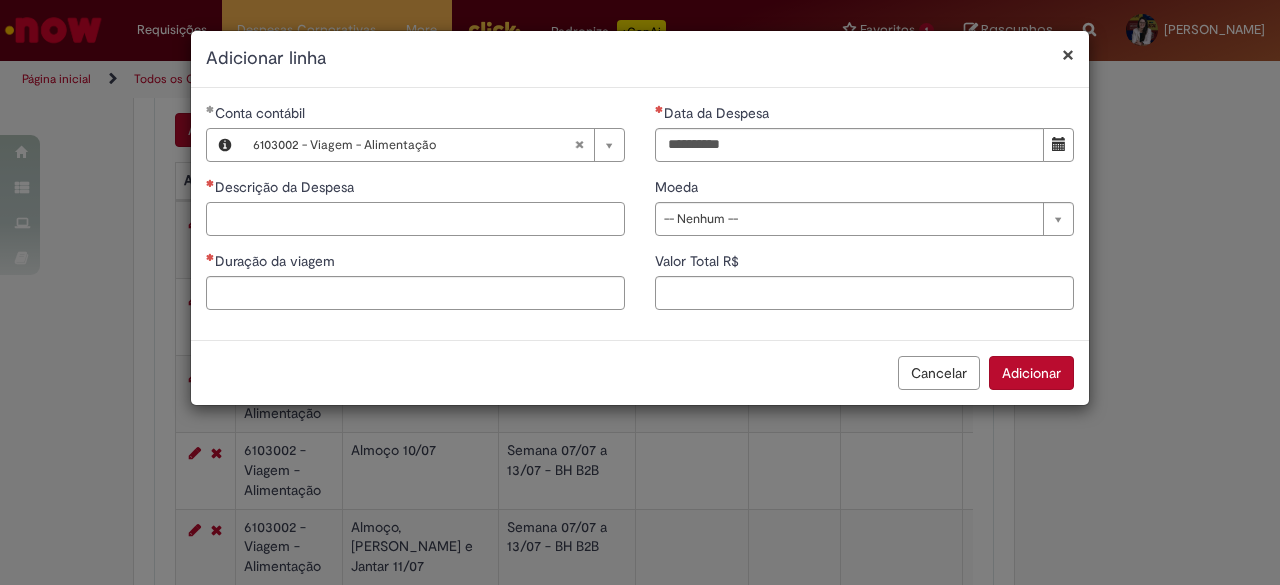 click on "Descrição da Despesa" at bounding box center [415, 219] 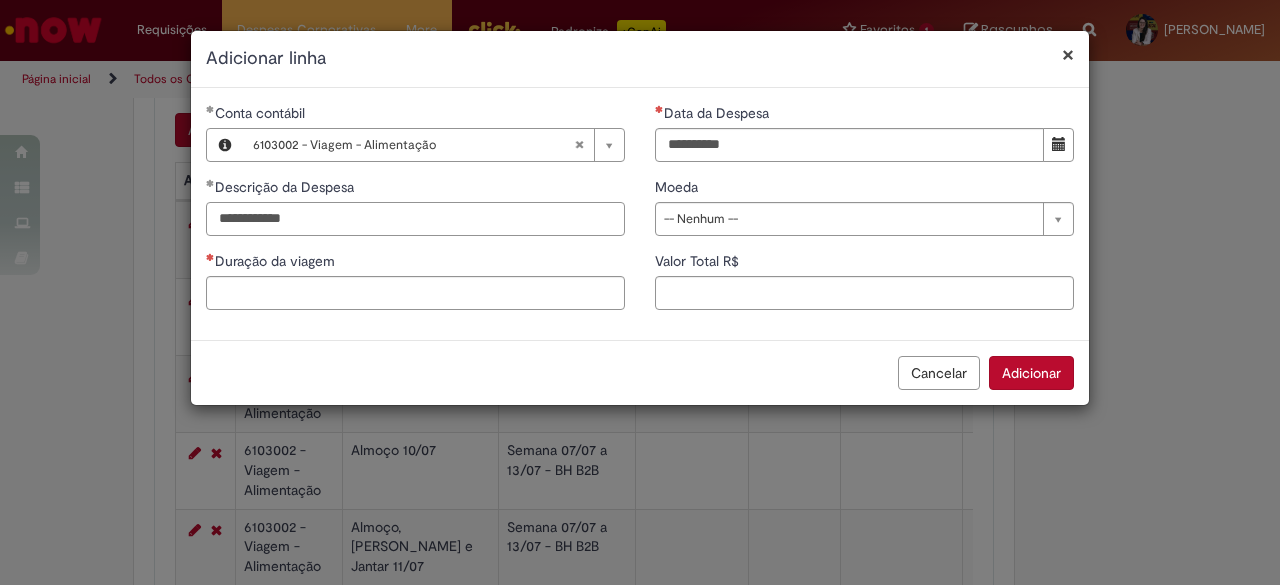 type on "**********" 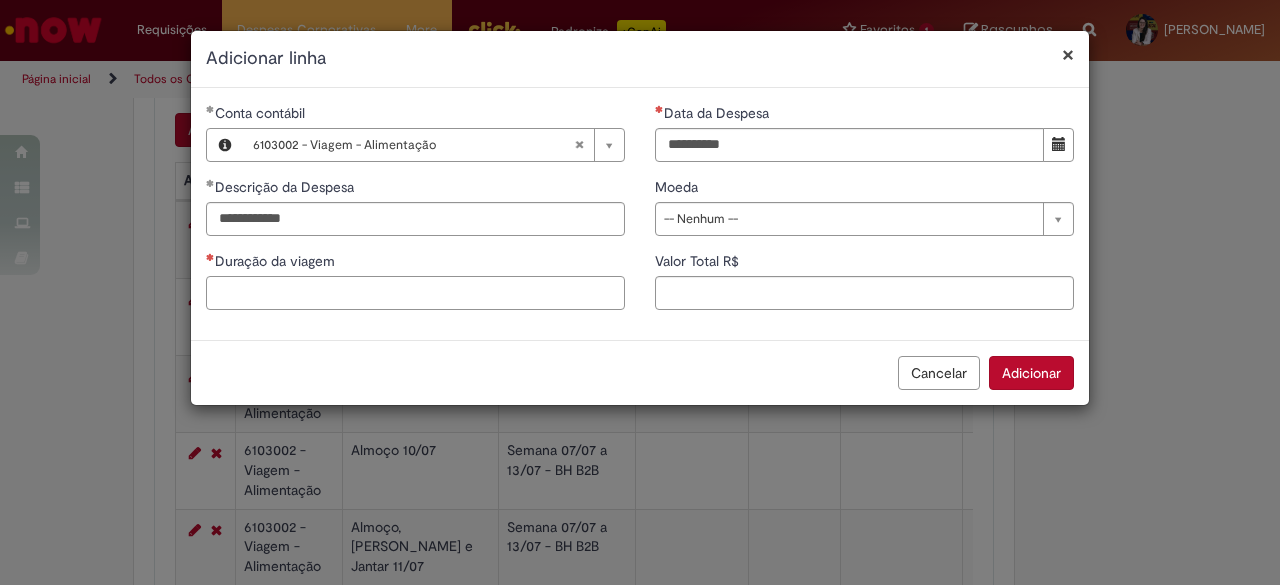 click on "Duração da viagem" at bounding box center [415, 293] 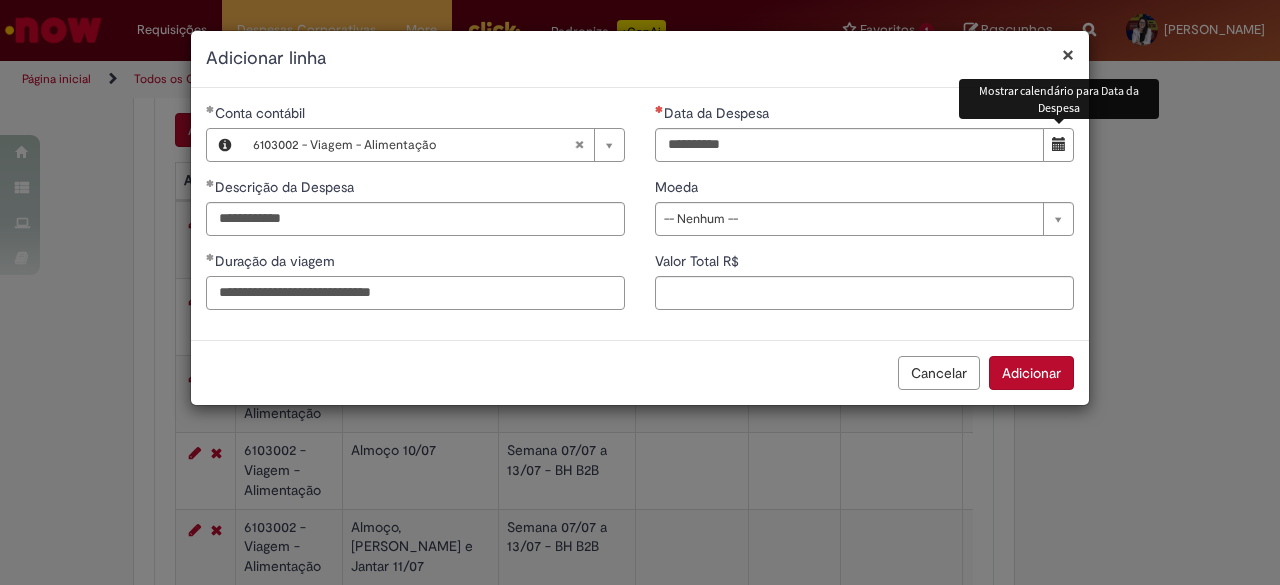 type on "**********" 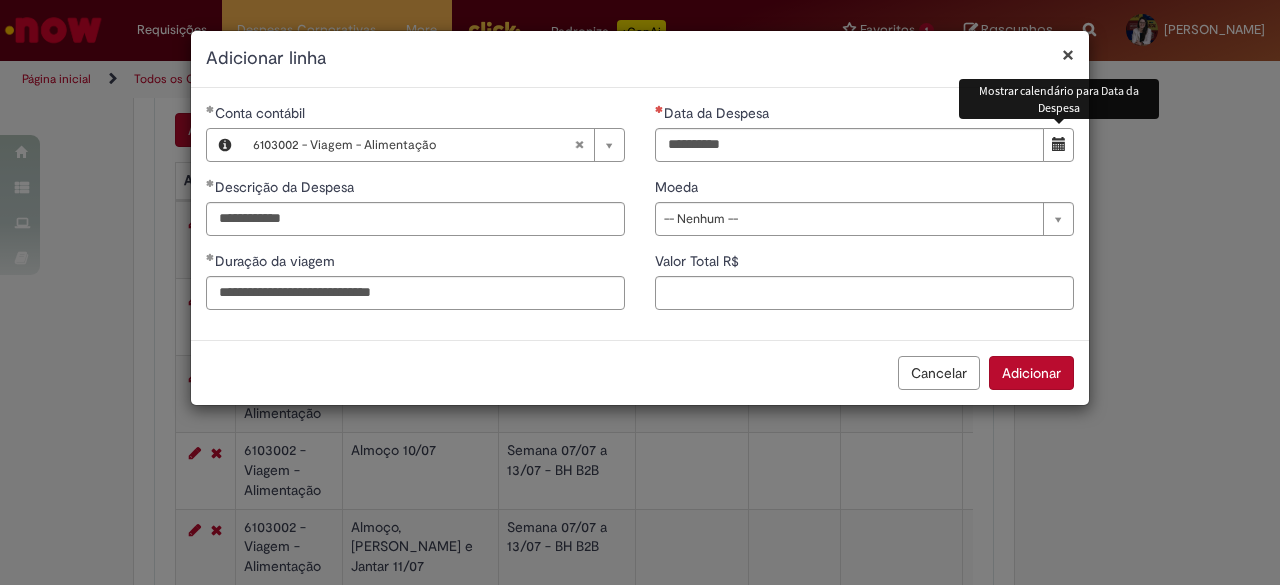 click at bounding box center (1058, 145) 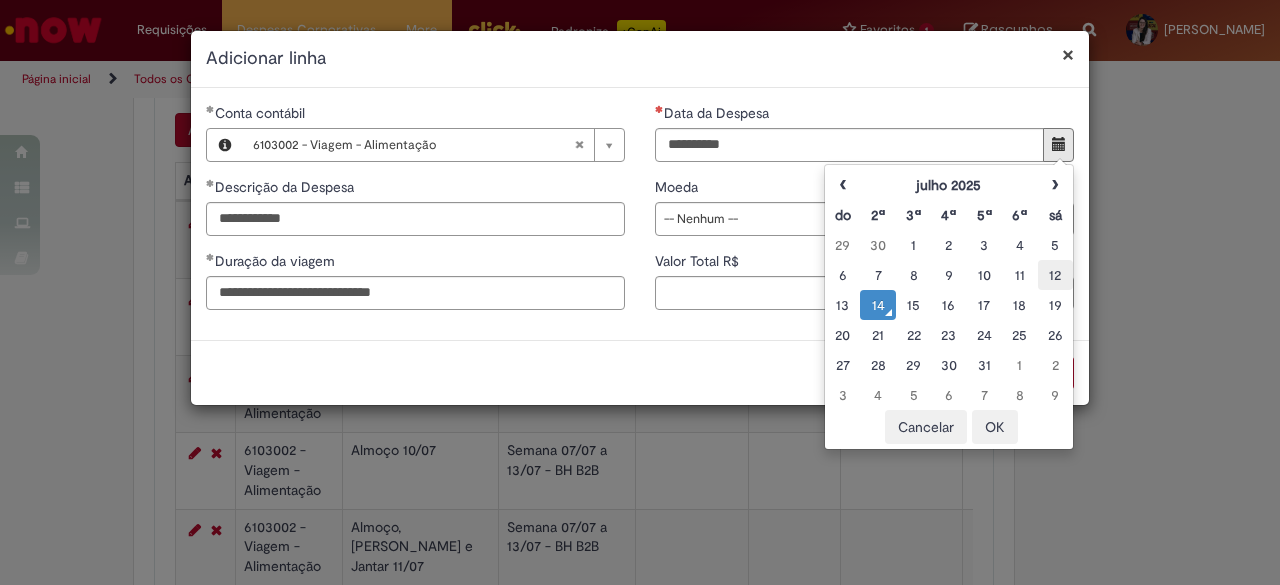 click on "12" at bounding box center [1055, 275] 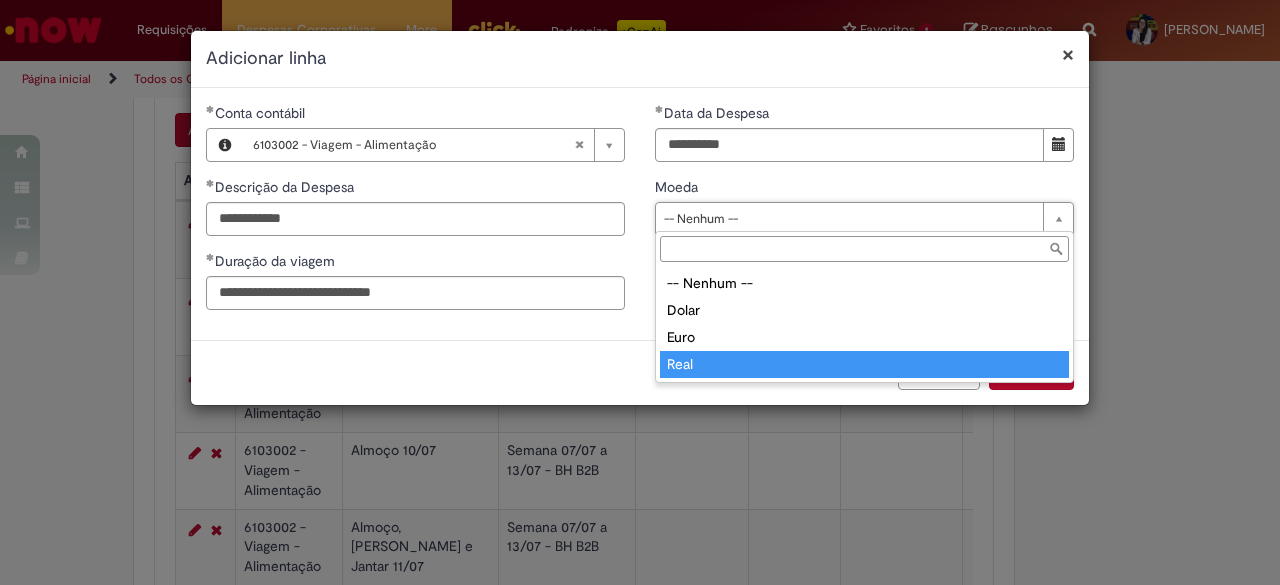 type on "****" 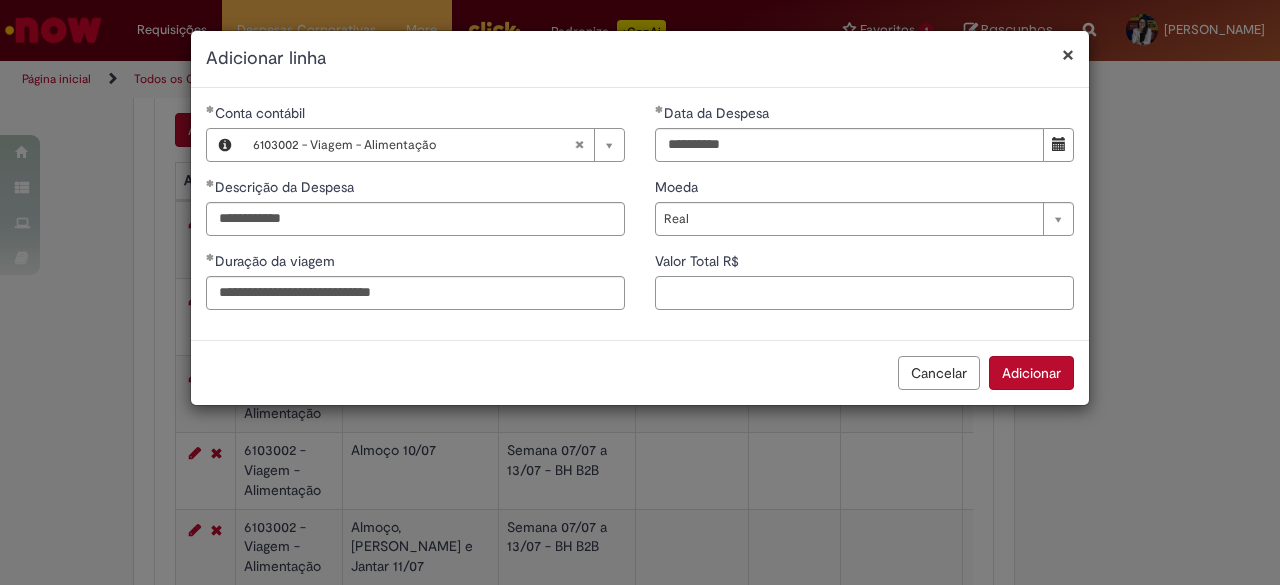 click on "Valor Total R$" at bounding box center [864, 293] 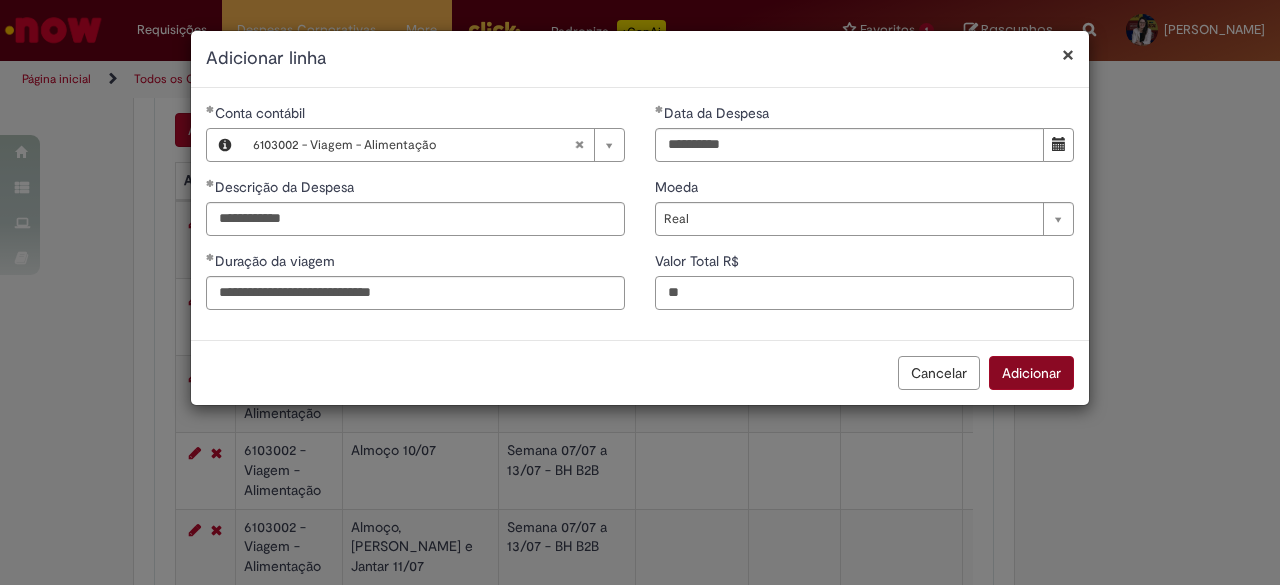 type on "**" 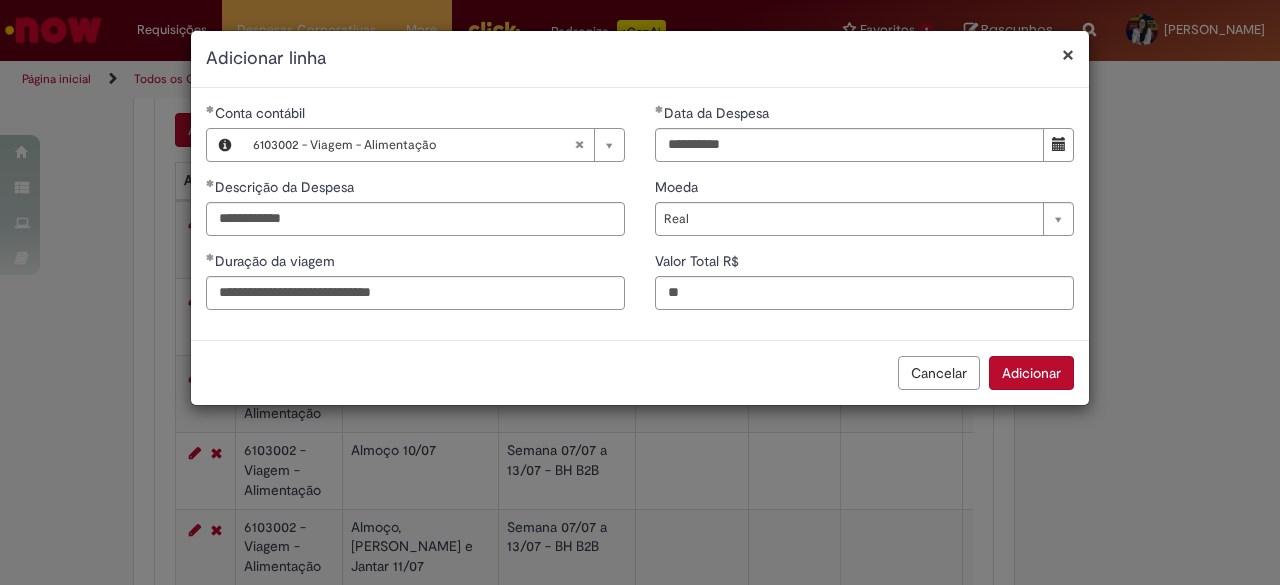 click on "Adicionar" at bounding box center [1031, 373] 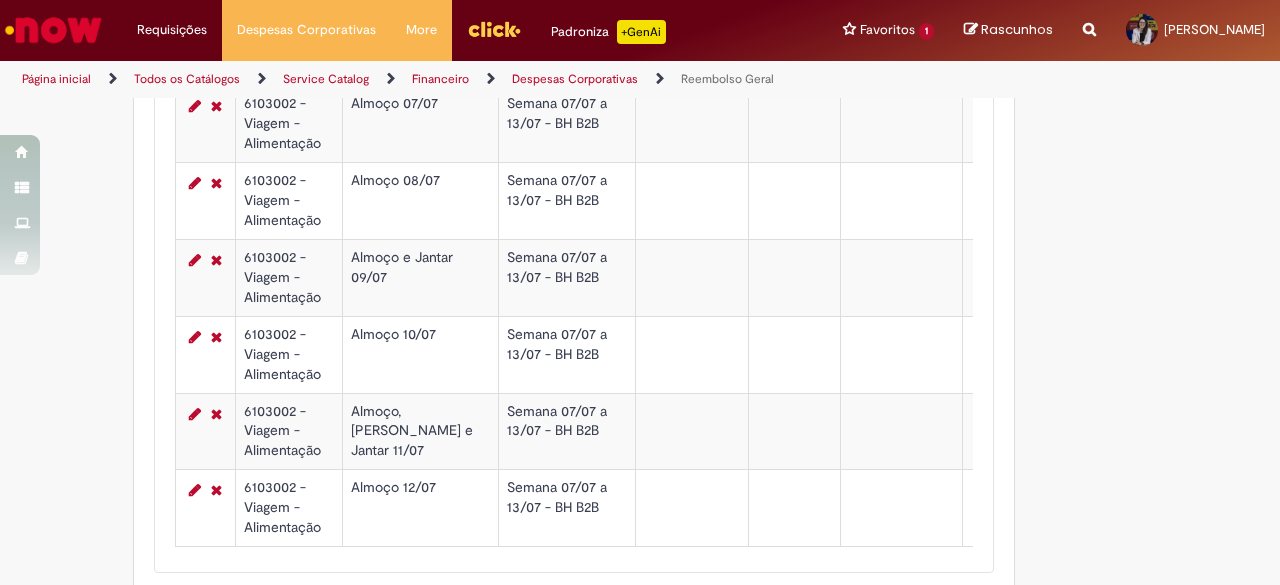 scroll, scrollTop: 939, scrollLeft: 0, axis: vertical 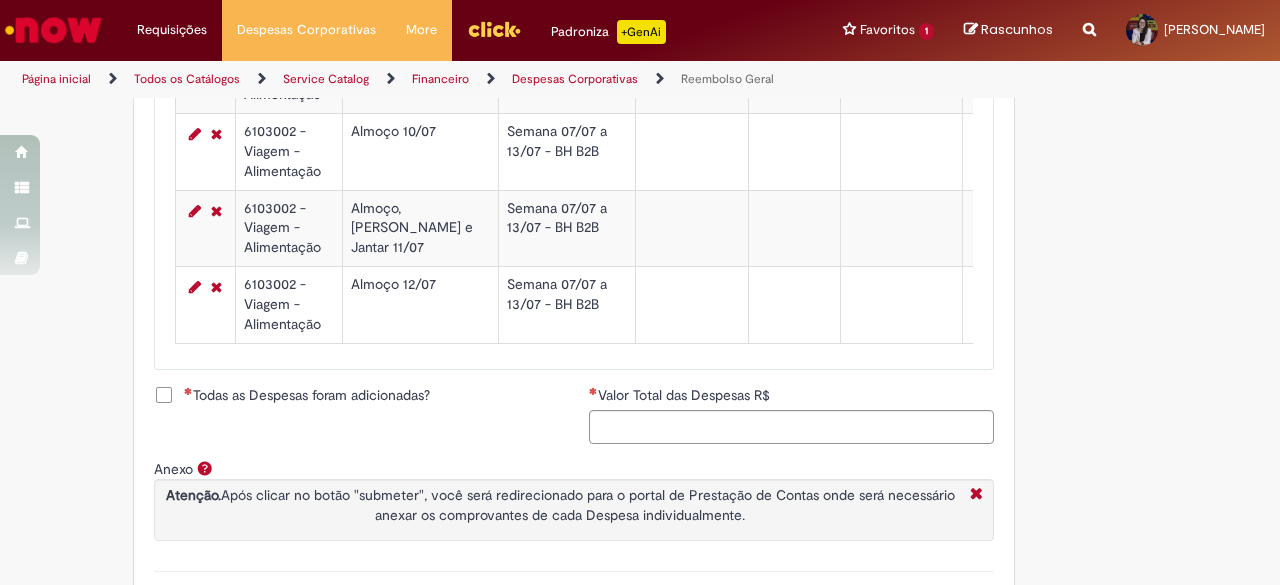 click on "Todas as Despesas foram adicionadas?" at bounding box center [292, 395] 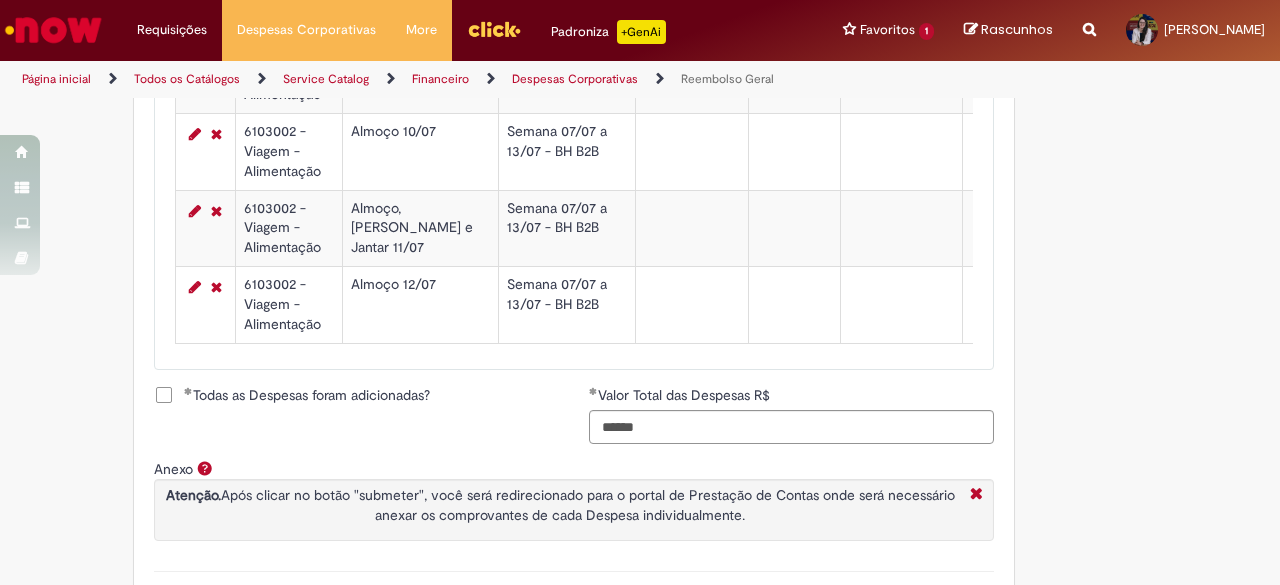 scroll, scrollTop: 1326, scrollLeft: 0, axis: vertical 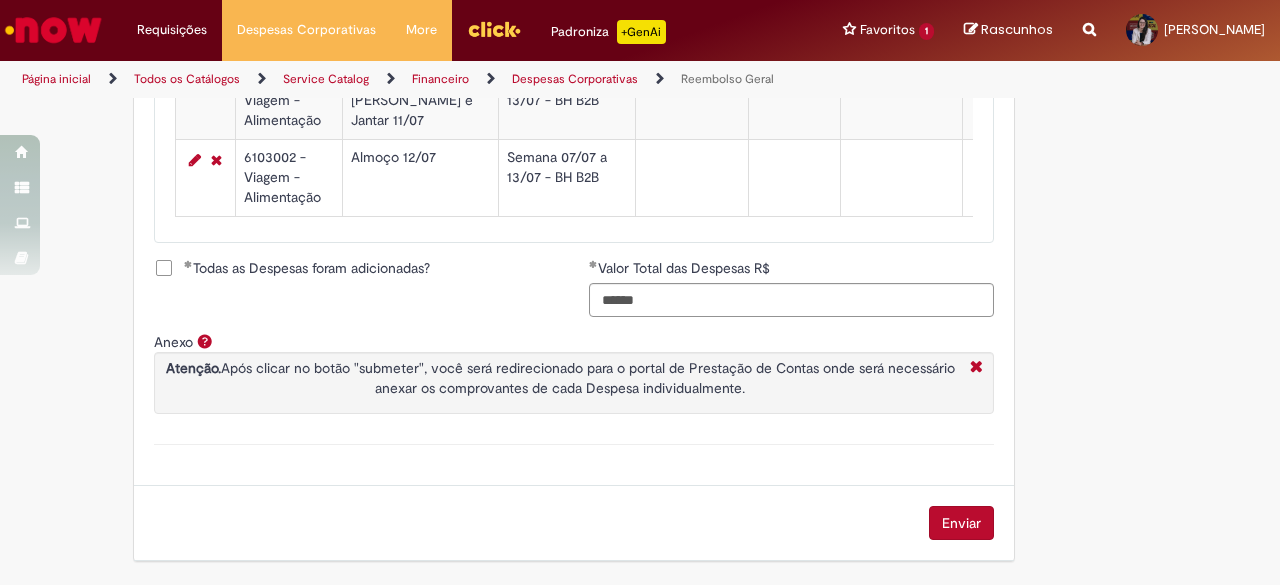 click on "Enviar" at bounding box center [961, 523] 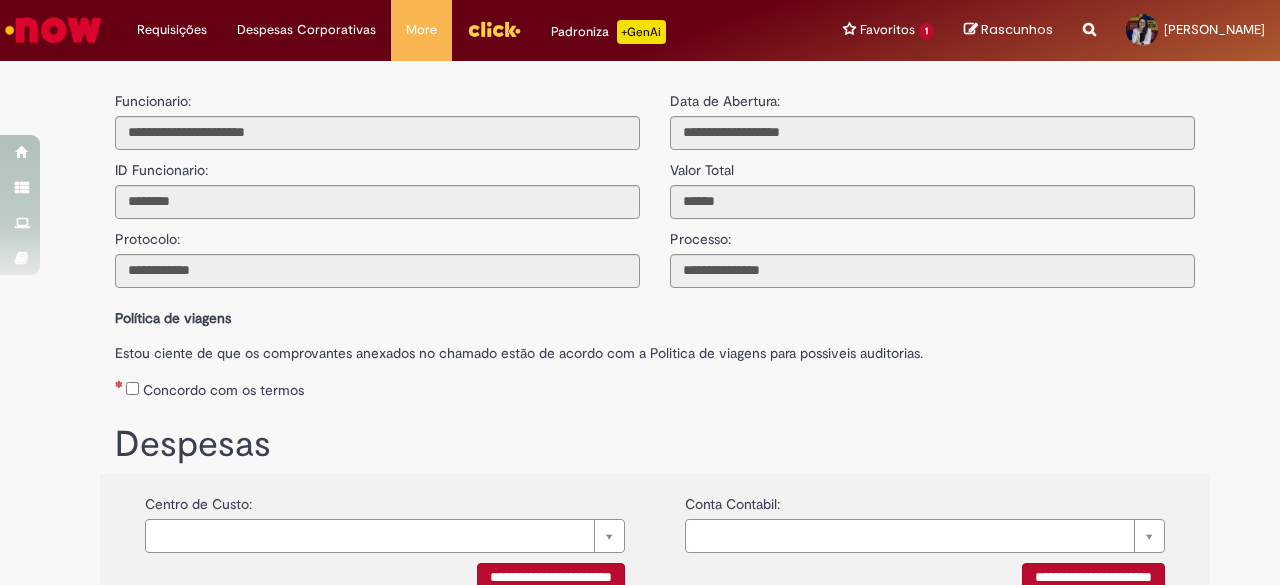 scroll, scrollTop: 0, scrollLeft: 0, axis: both 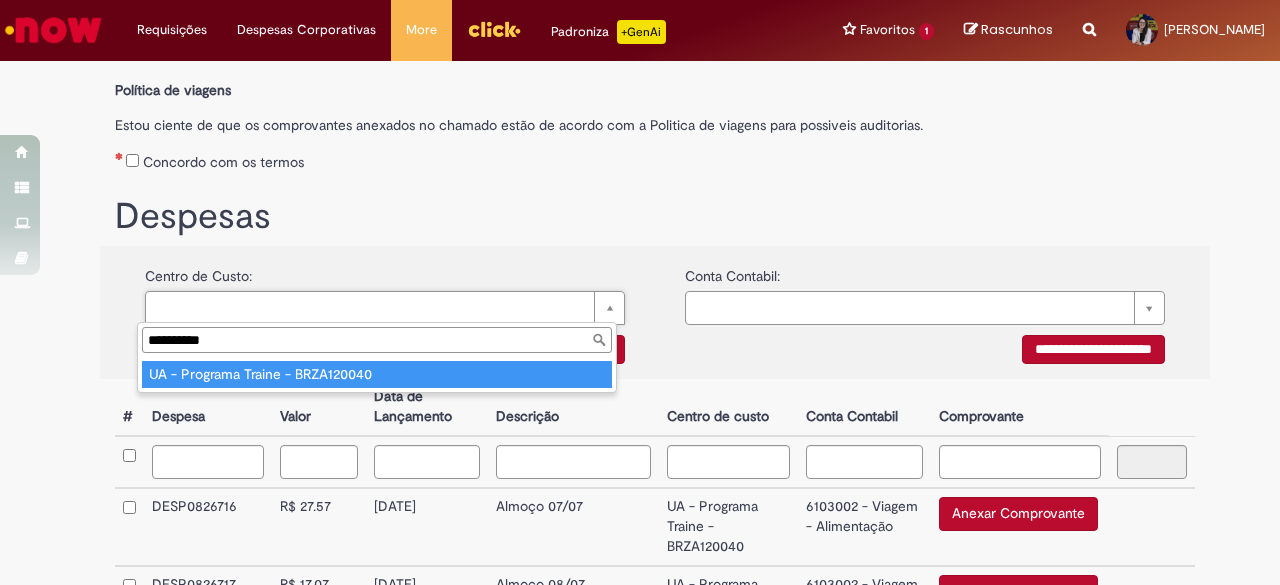 type on "**********" 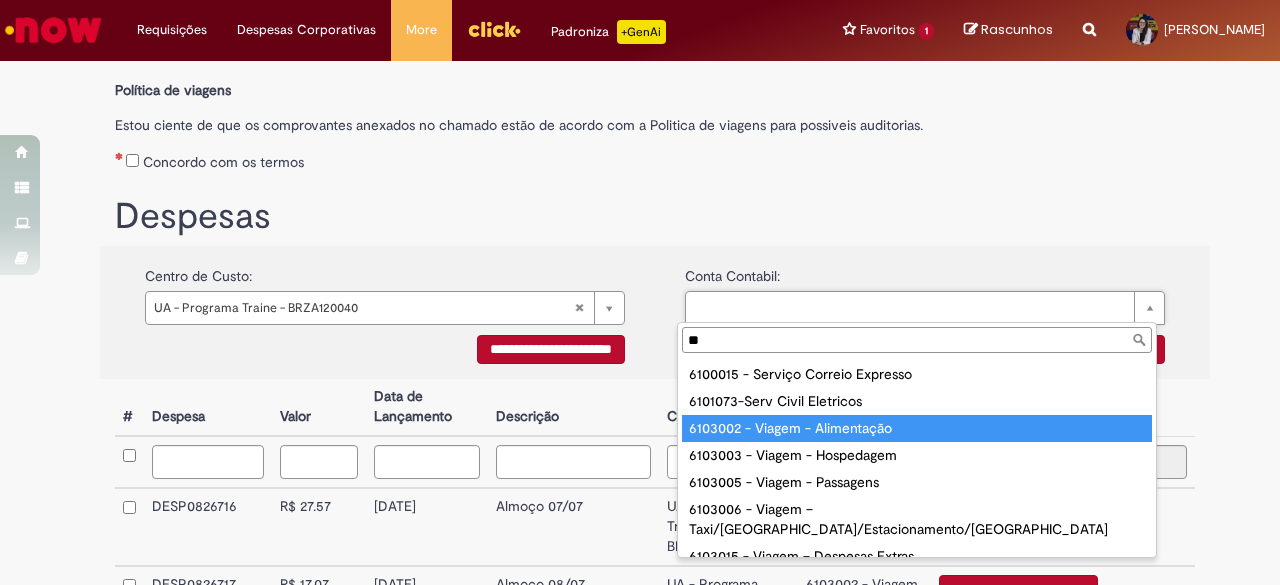 type on "**" 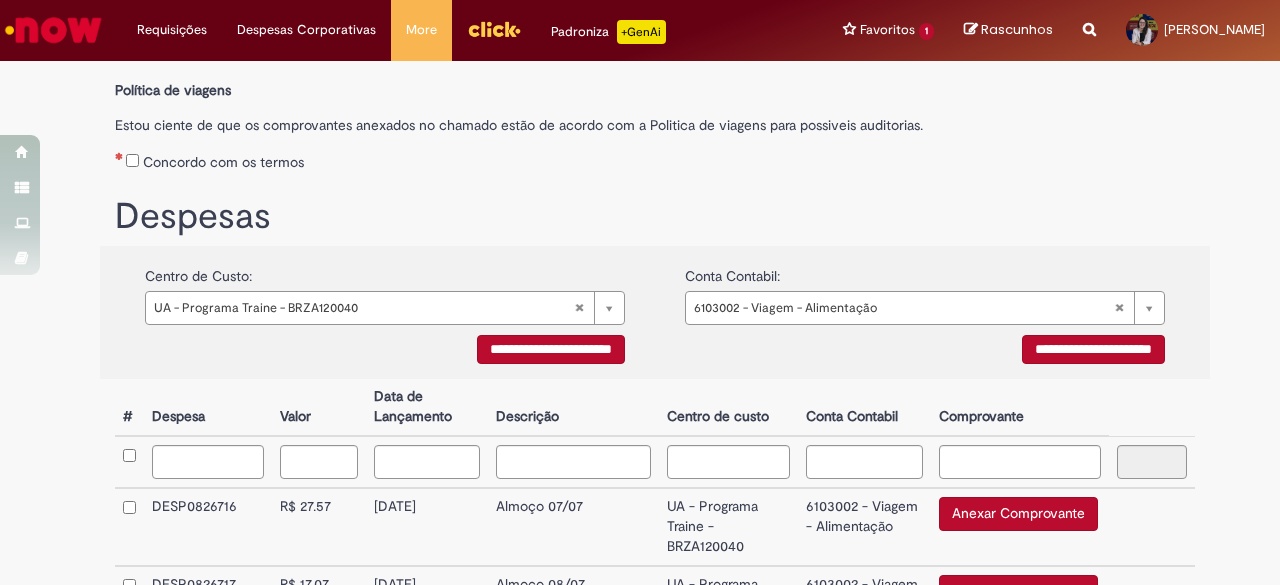 click on "Despesas" at bounding box center [655, 217] 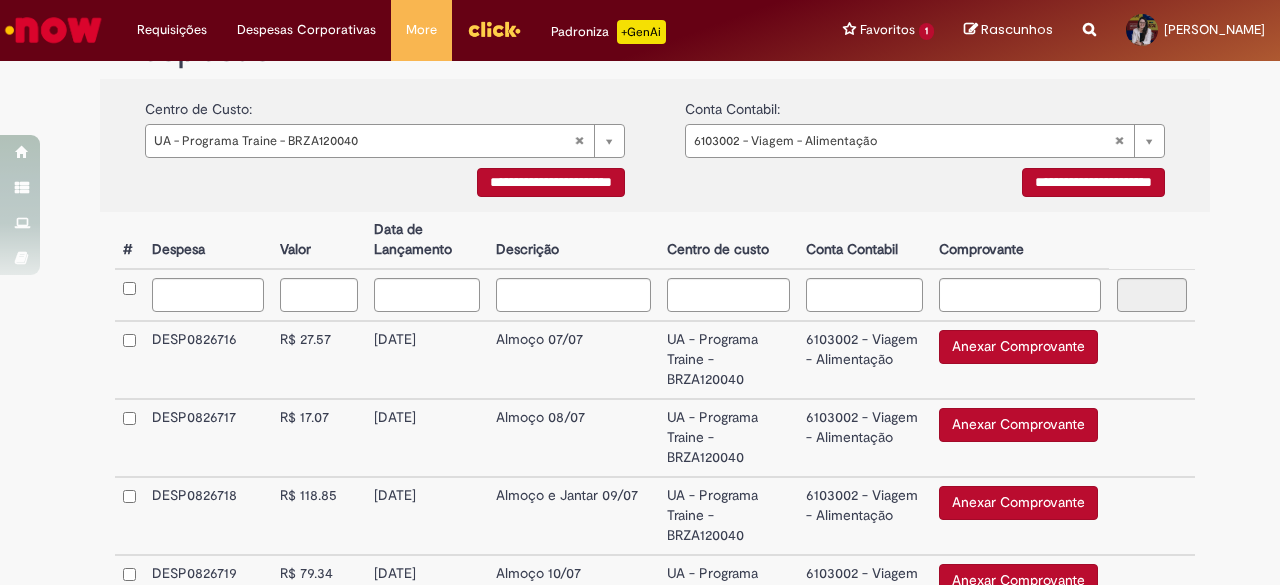 scroll, scrollTop: 542, scrollLeft: 0, axis: vertical 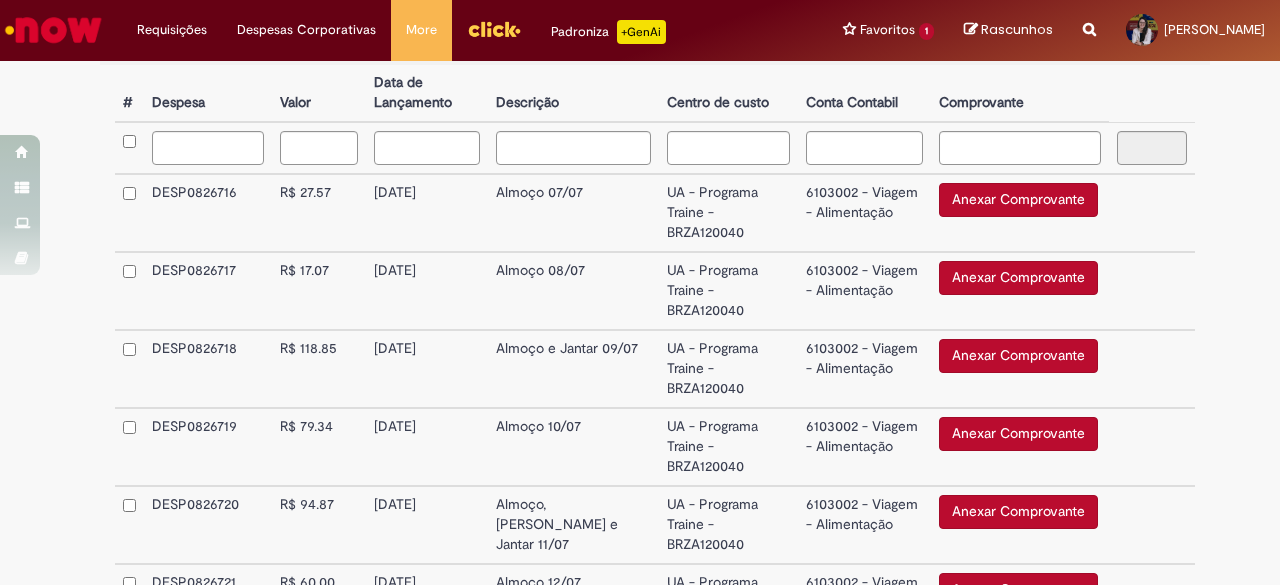 click on "Anexar Comprovante" at bounding box center (1018, 200) 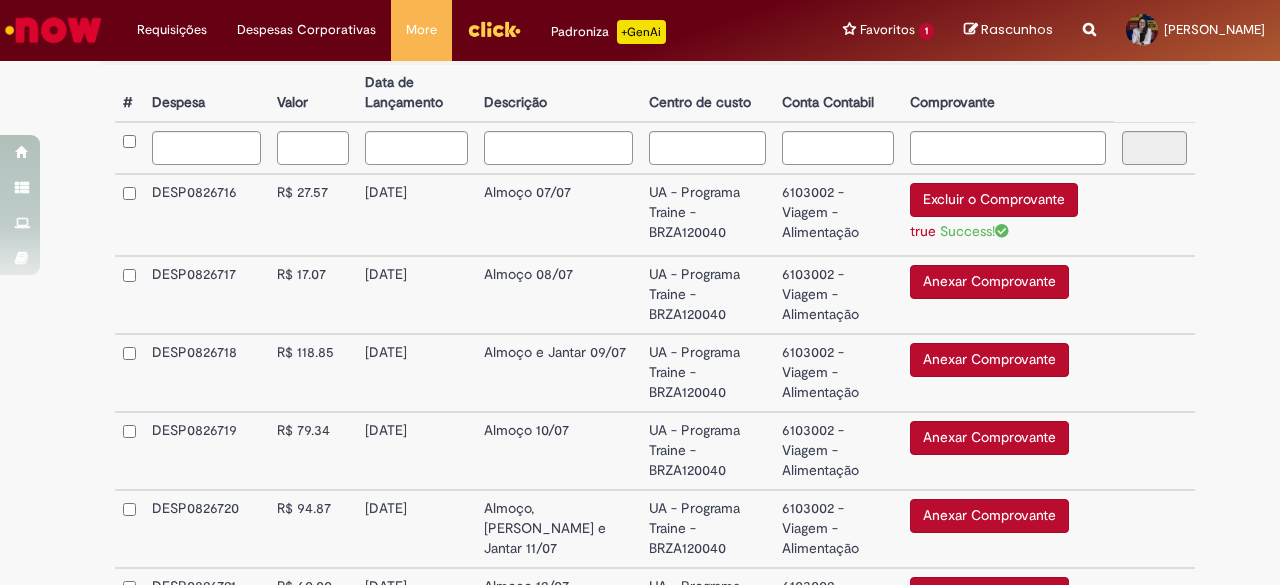 click on "Anexar Comprovante" at bounding box center [989, 282] 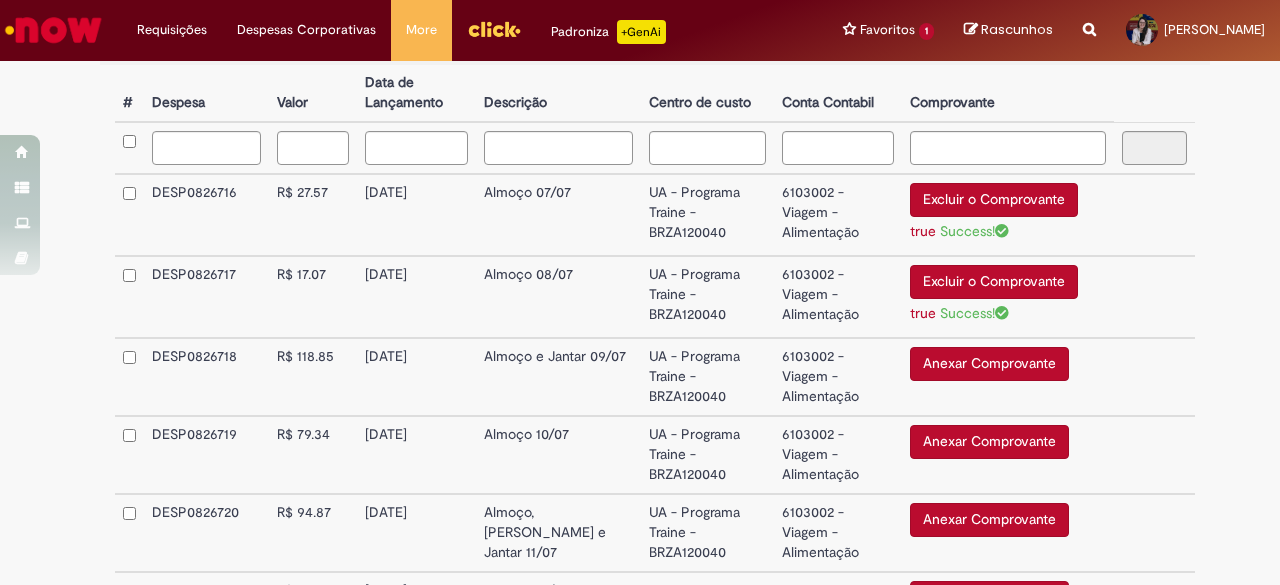 click on "Anexar Comprovante" at bounding box center [989, 364] 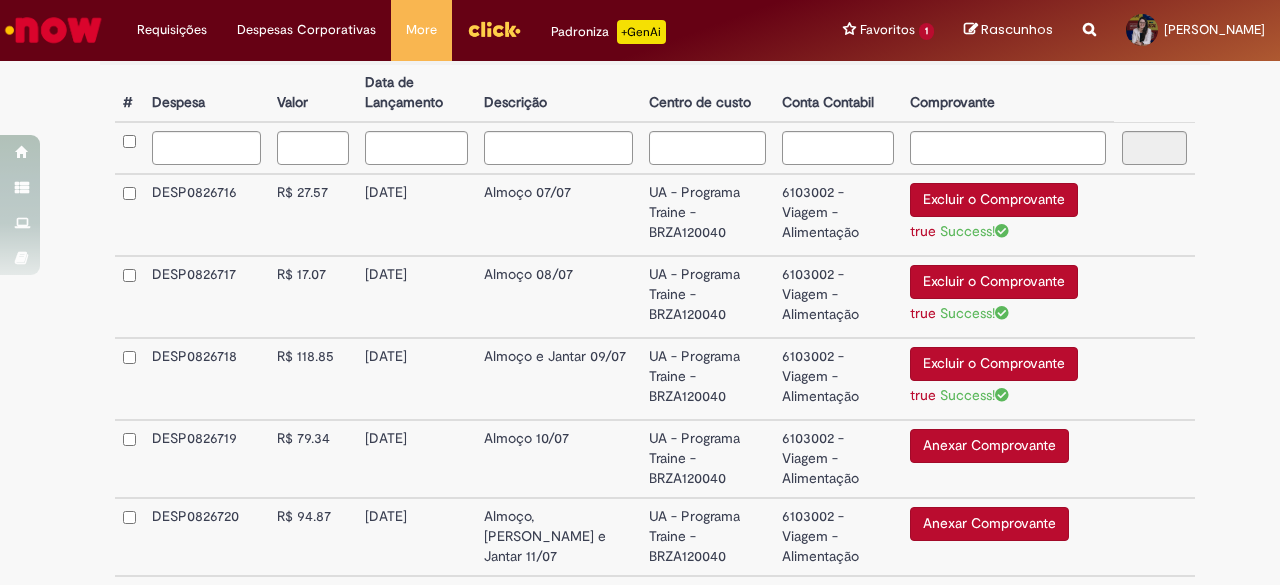 click on "Anexar Comprovante" at bounding box center [989, 446] 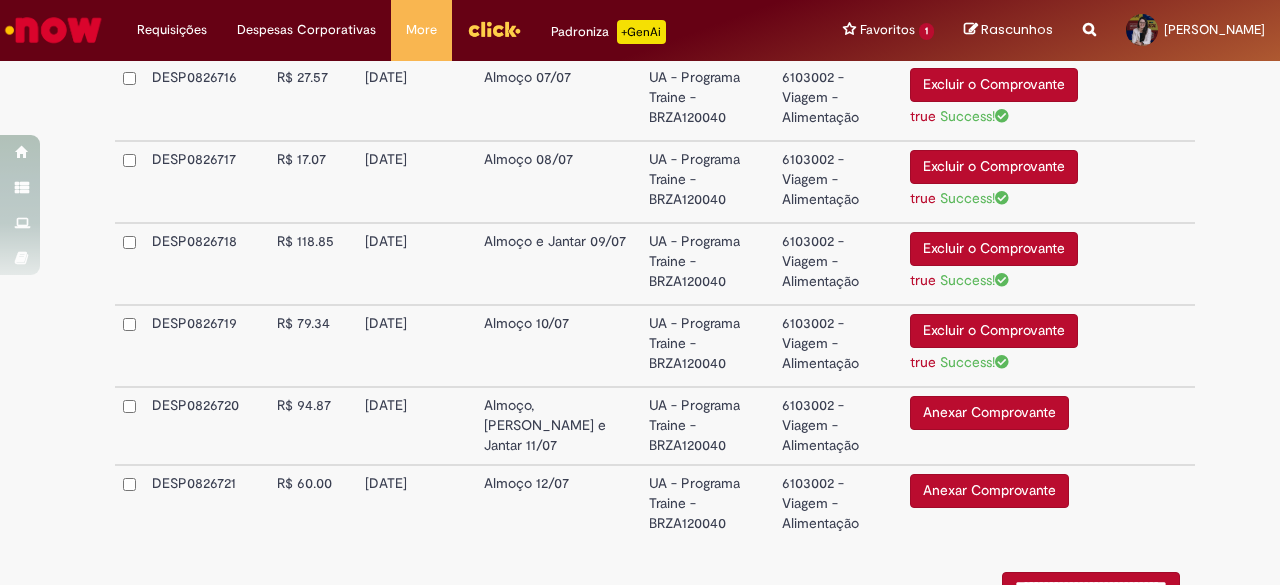 scroll, scrollTop: 668, scrollLeft: 0, axis: vertical 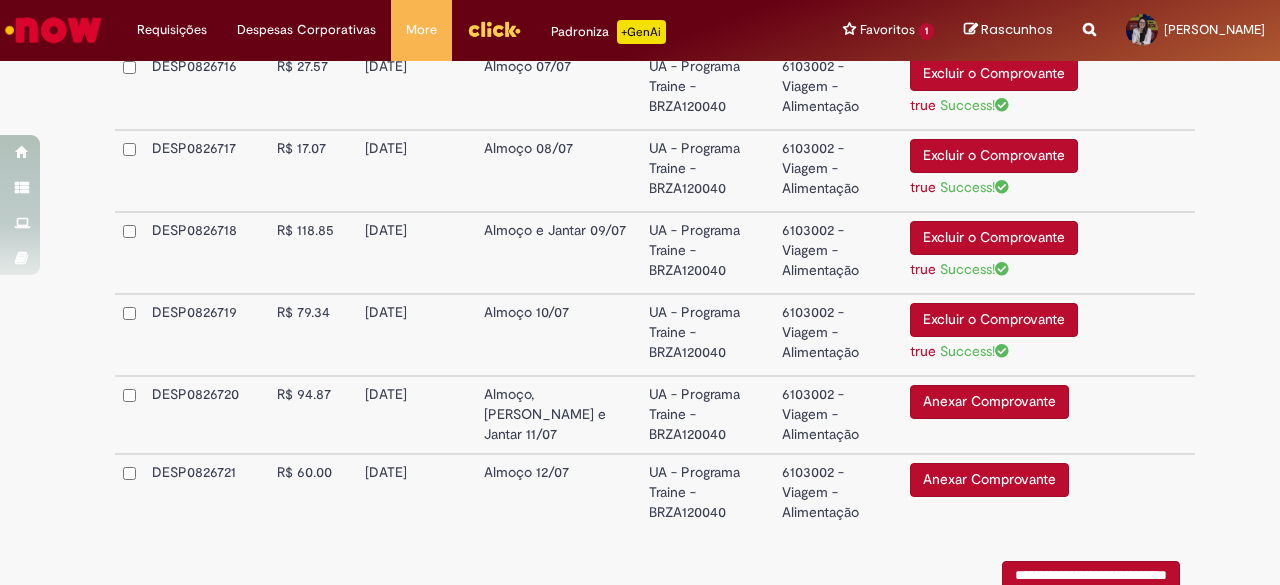 click on "Anexar Comprovante" at bounding box center (989, 402) 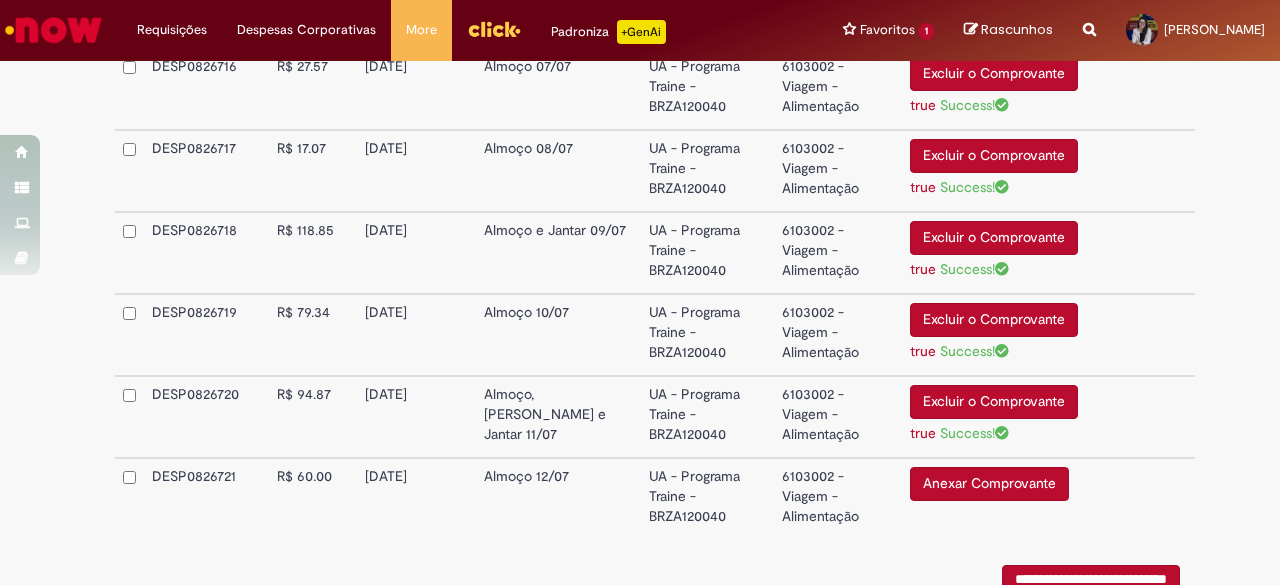 click on "Anexar Comprovante" at bounding box center (989, 484) 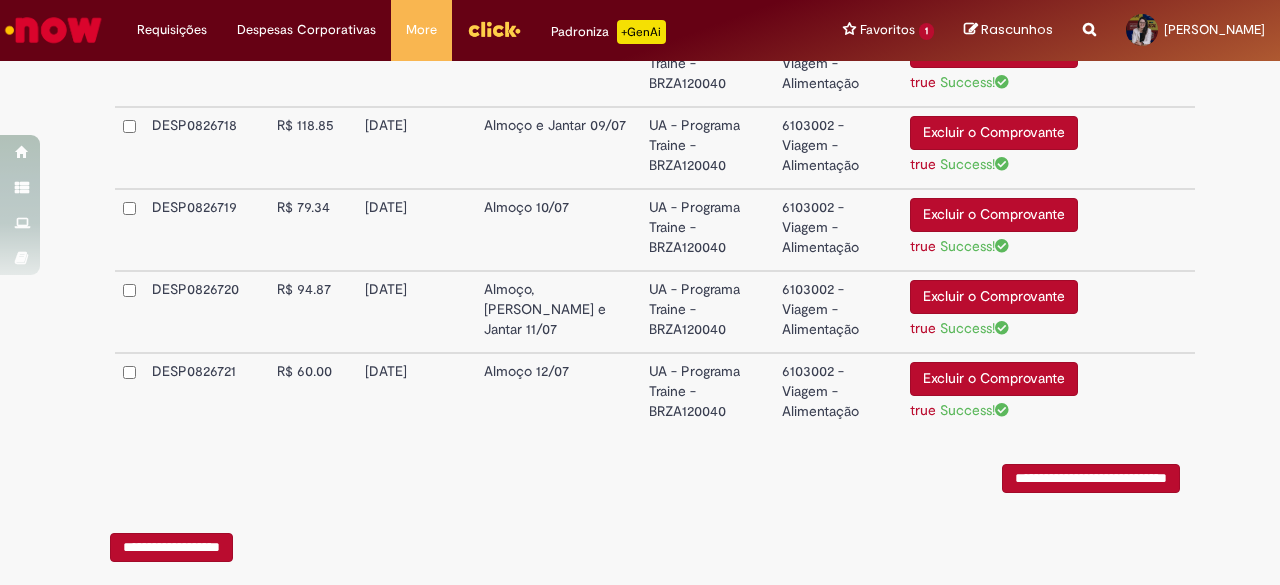 scroll, scrollTop: 781, scrollLeft: 0, axis: vertical 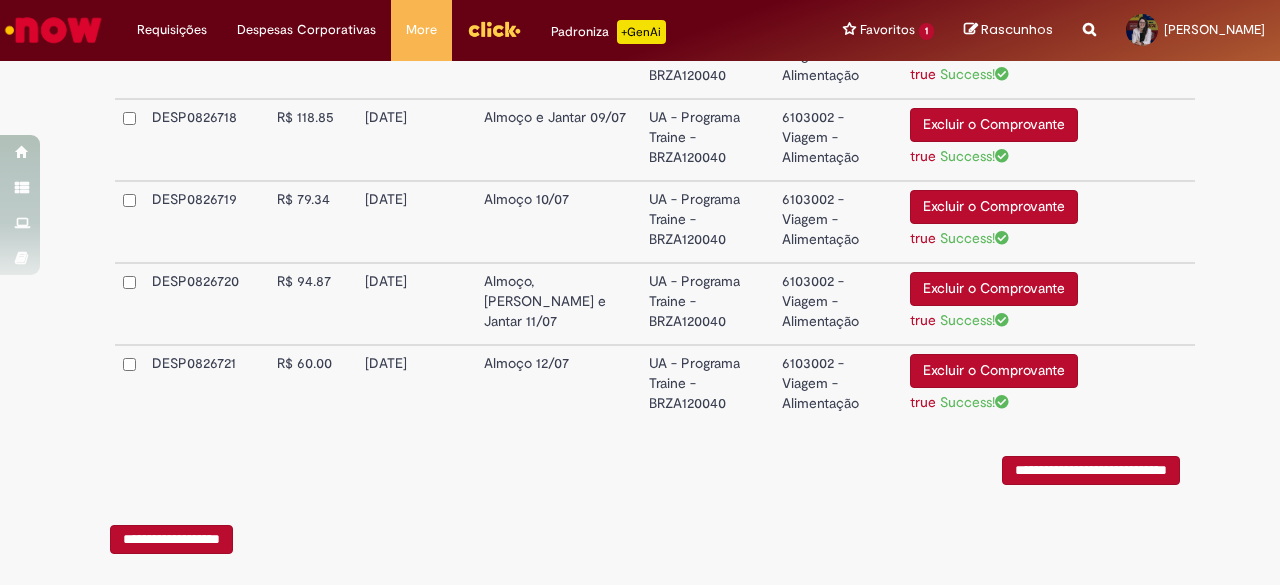 click on "**********" at bounding box center [1091, 470] 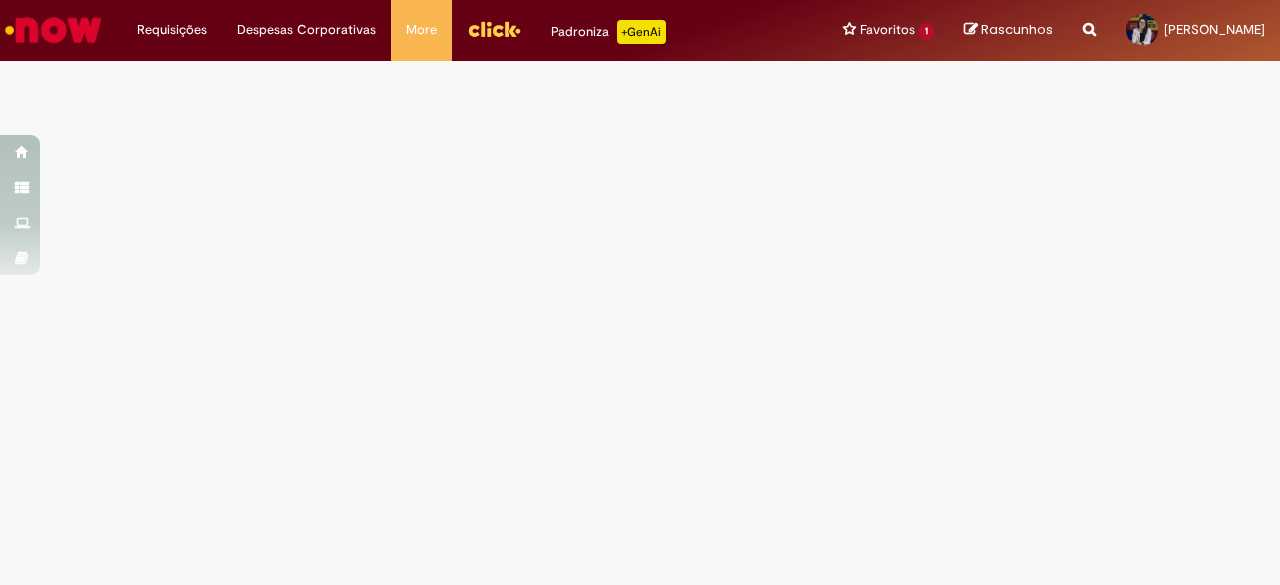 scroll, scrollTop: 0, scrollLeft: 0, axis: both 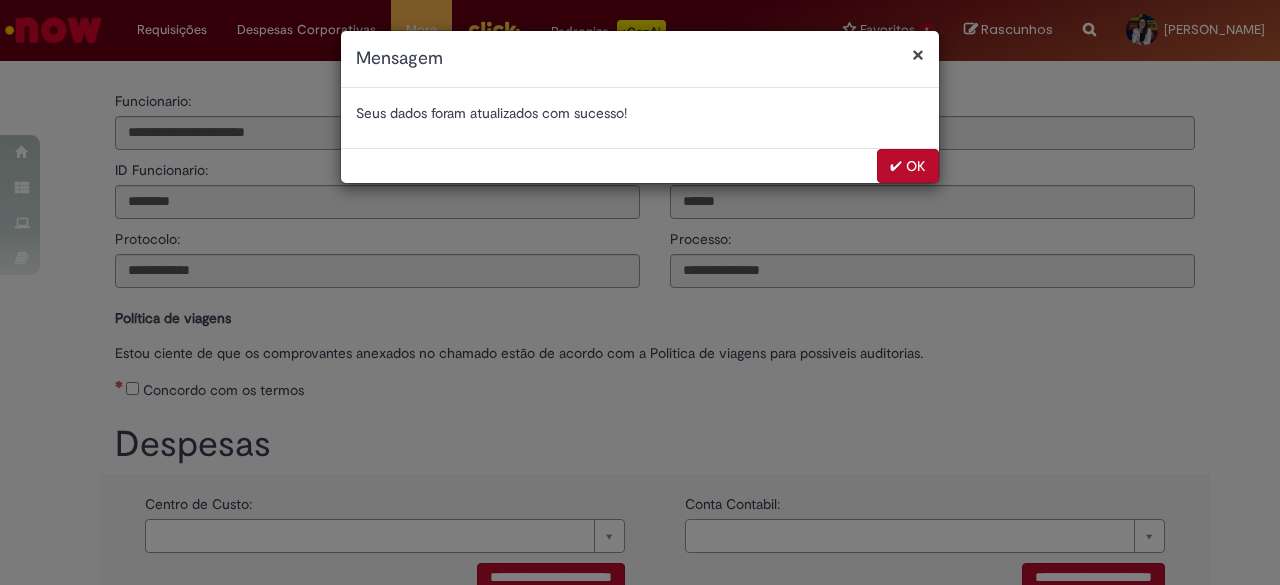 click on "✔ OK" at bounding box center [908, 166] 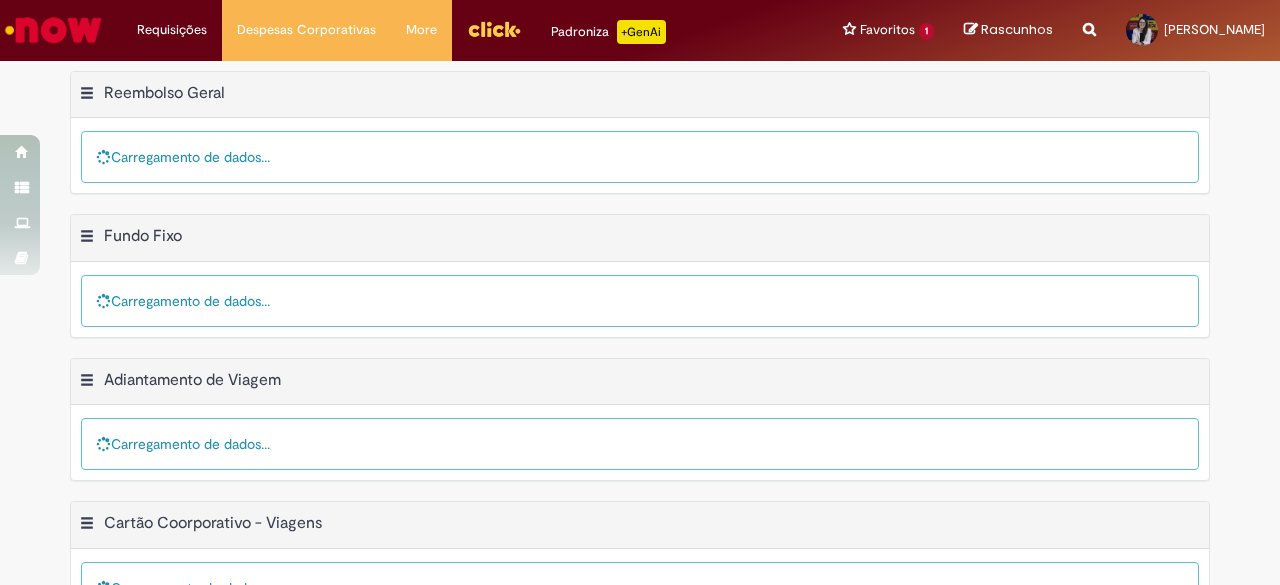 scroll, scrollTop: 0, scrollLeft: 0, axis: both 